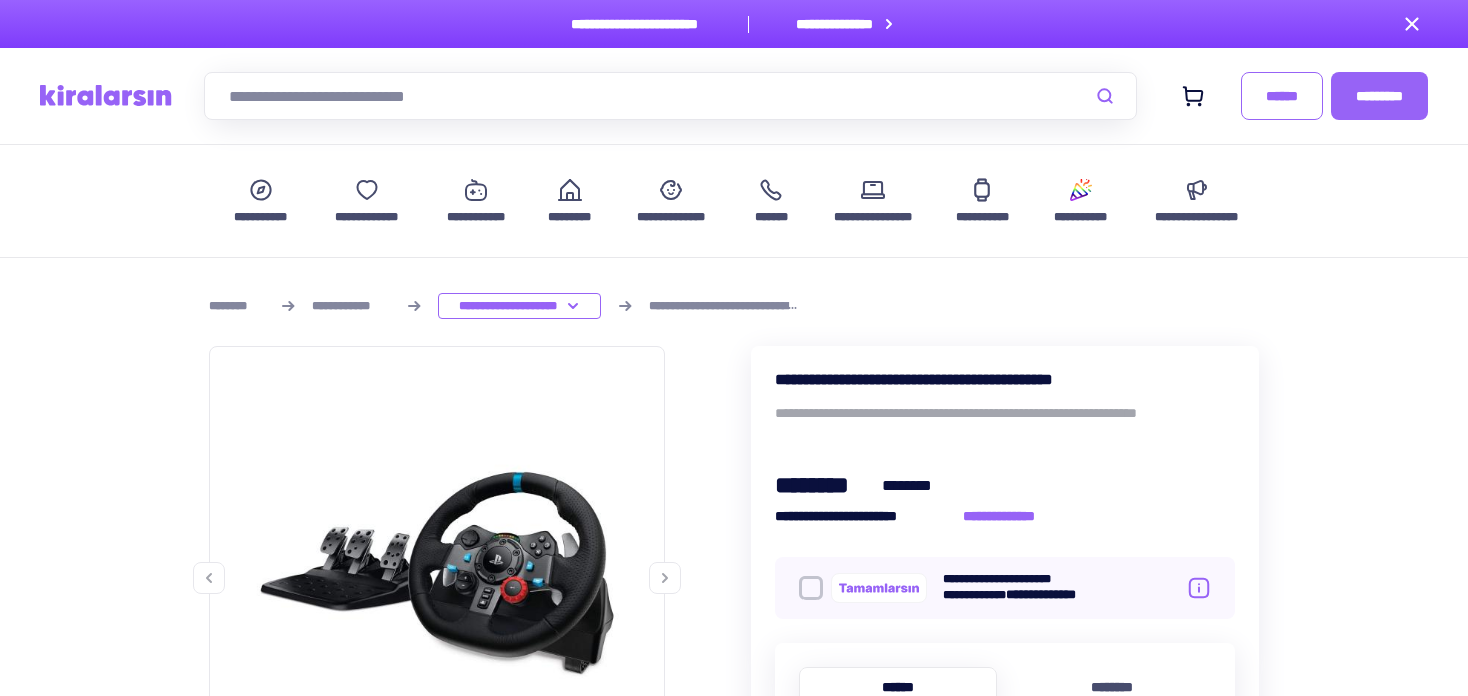 scroll, scrollTop: 44, scrollLeft: 0, axis: vertical 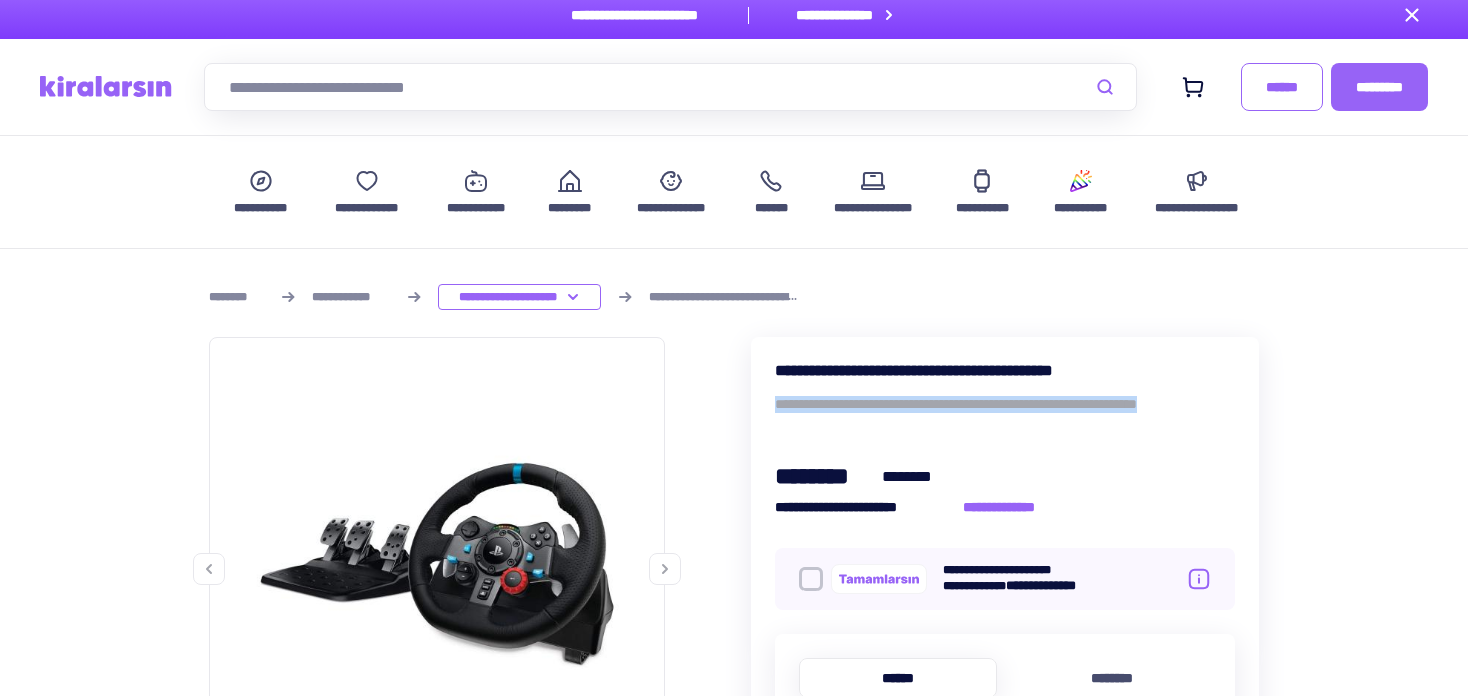 drag, startPoint x: 777, startPoint y: 402, endPoint x: 1151, endPoint y: 421, distance: 374.4823 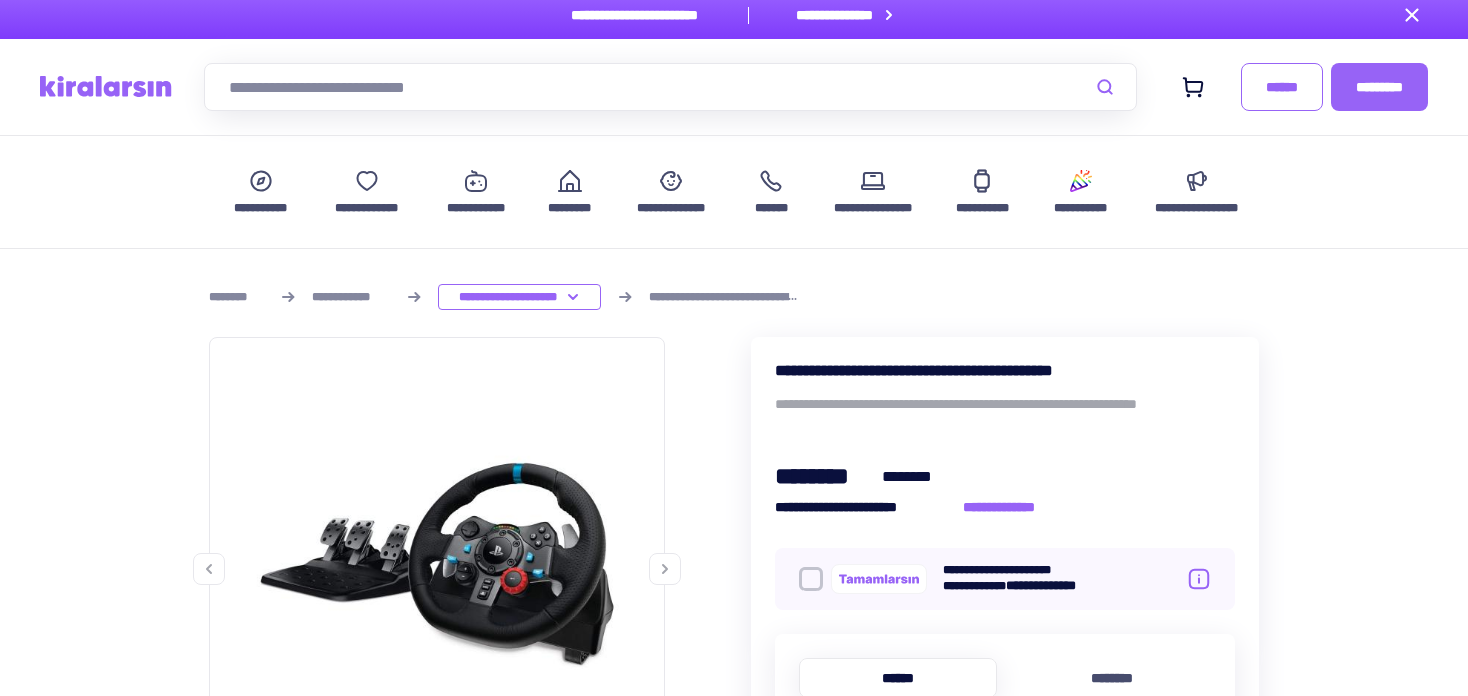 click on "**********" at bounding box center (1005, 617) 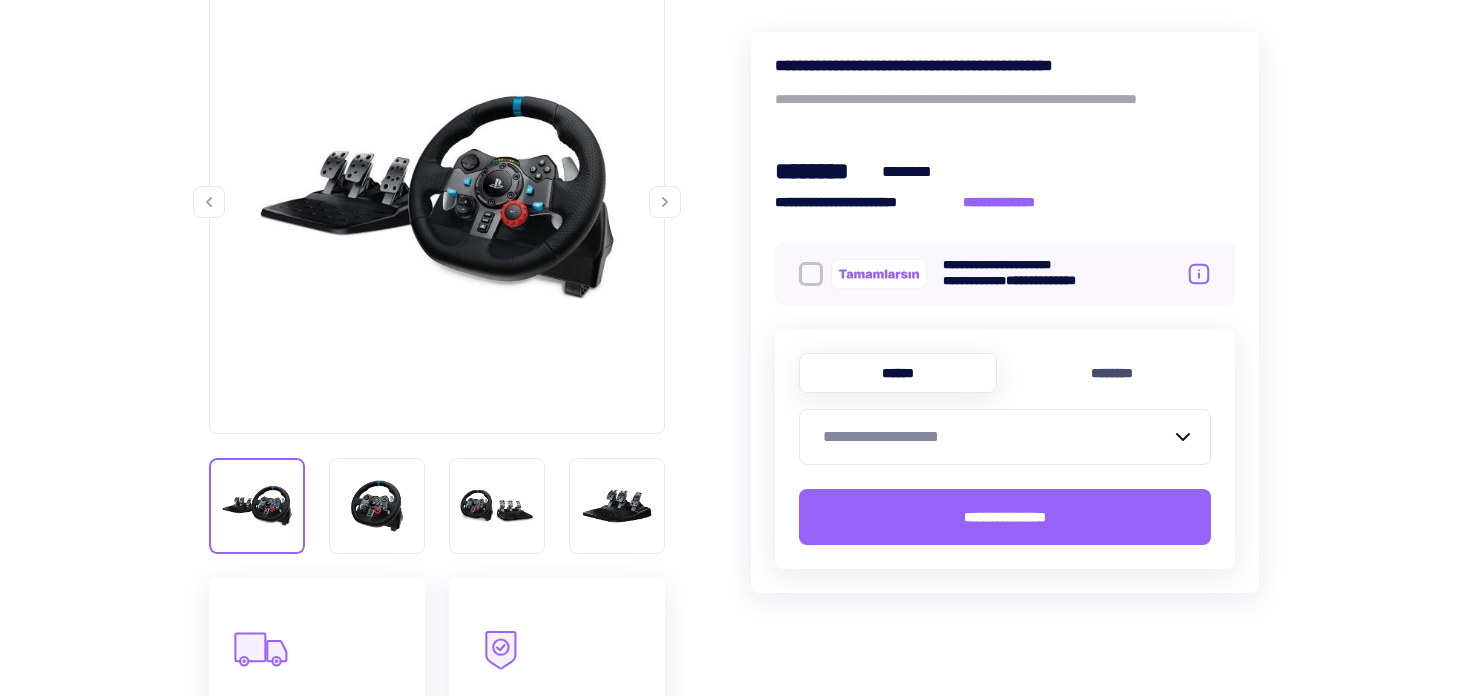 scroll, scrollTop: 384, scrollLeft: 0, axis: vertical 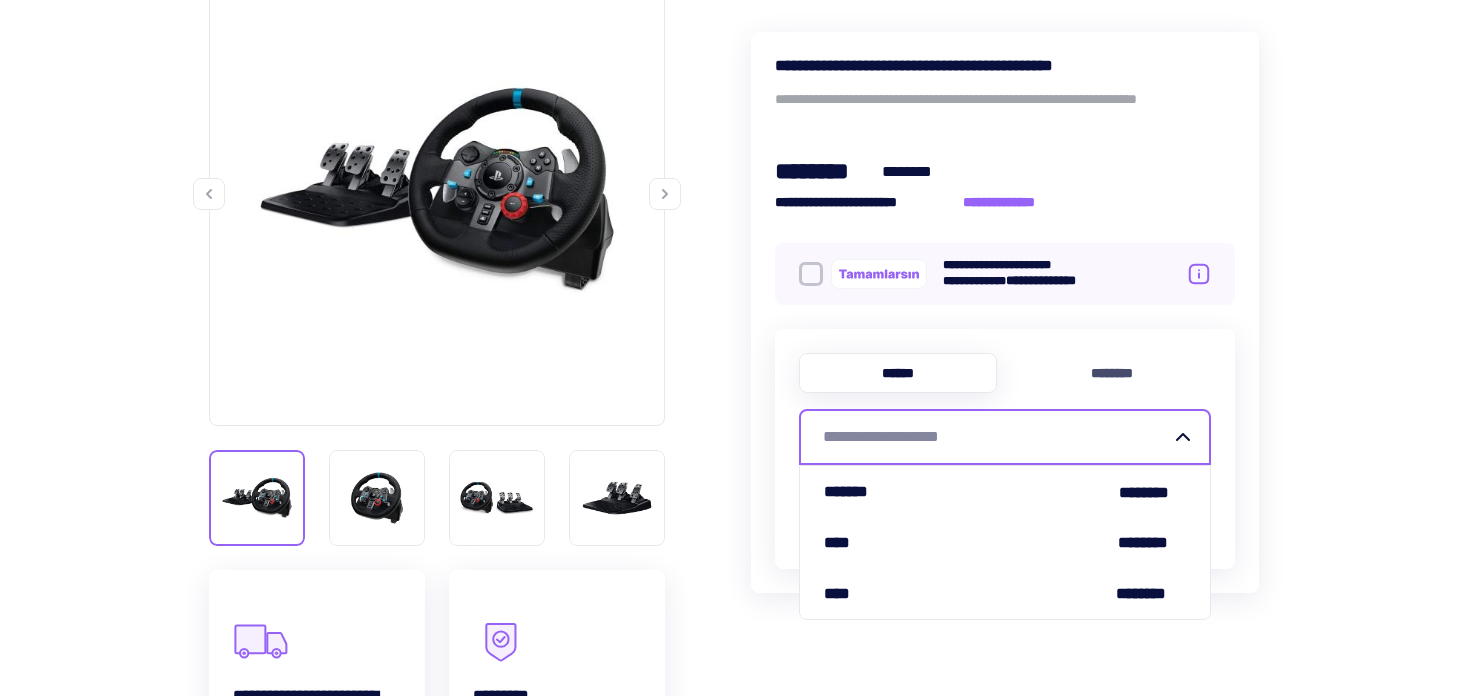 click on "**********" at bounding box center (993, 437) 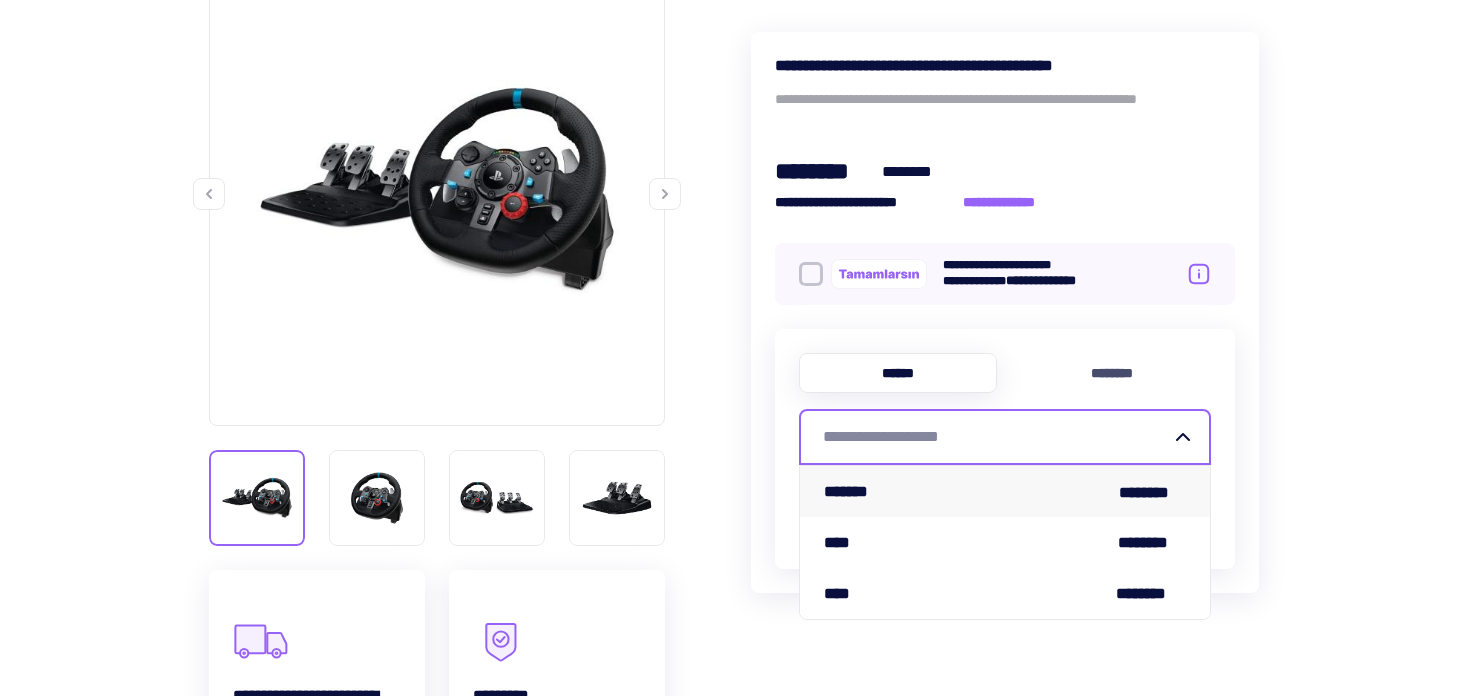 click on "******* ********" at bounding box center (1005, 491) 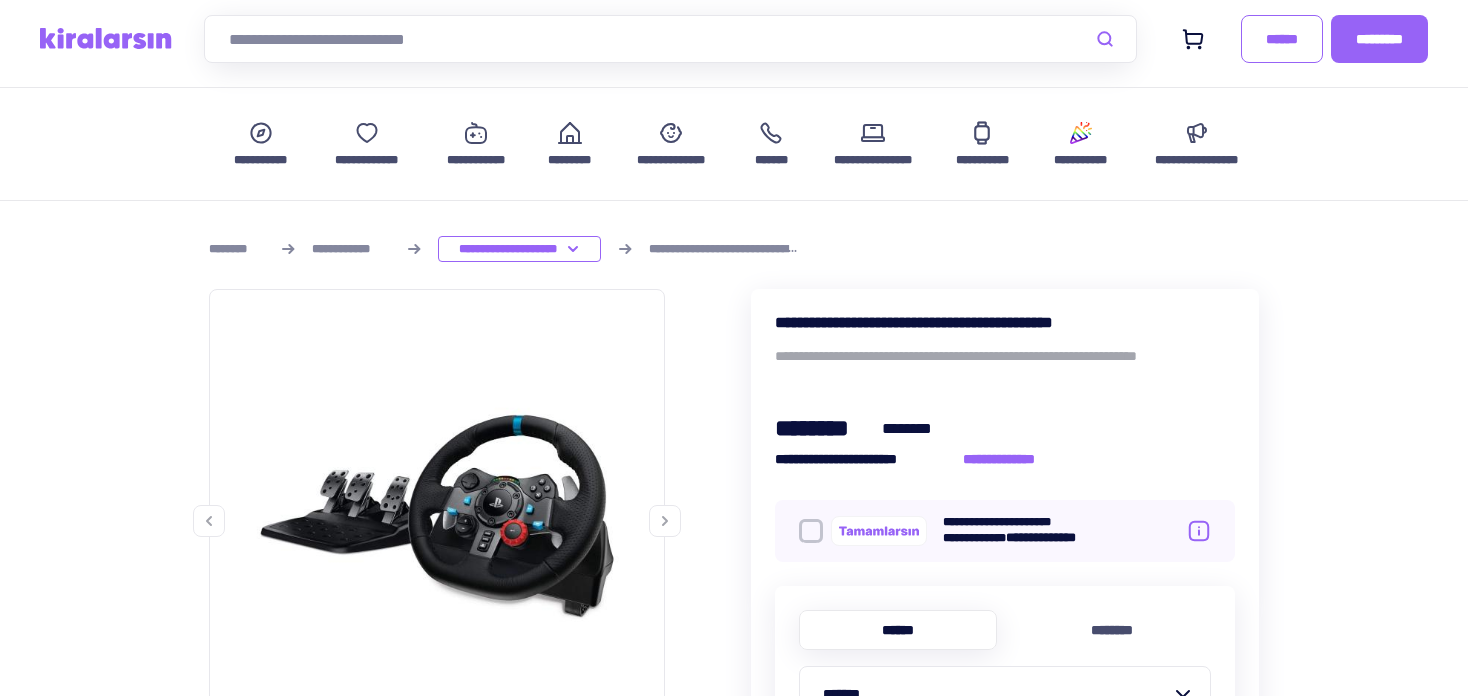 scroll, scrollTop: 0, scrollLeft: 0, axis: both 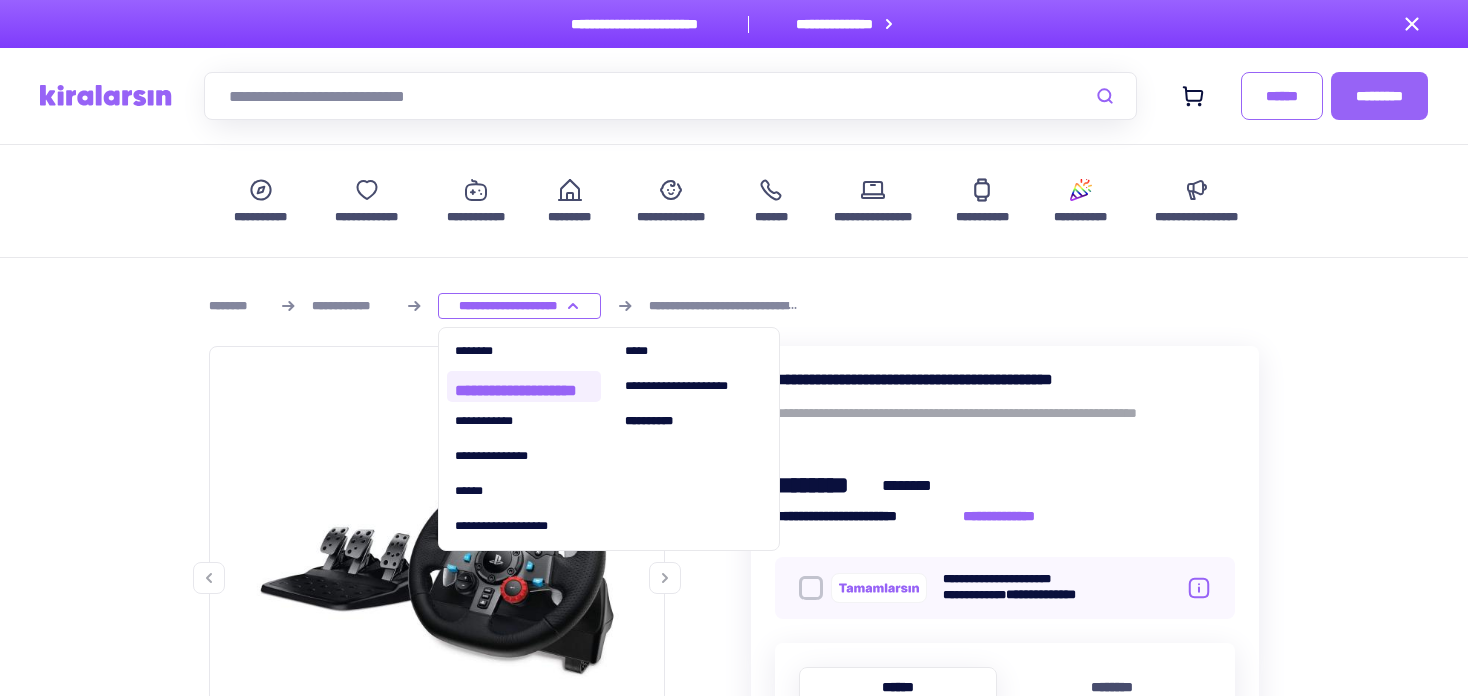 click on "**********" at bounding box center (519, 306) 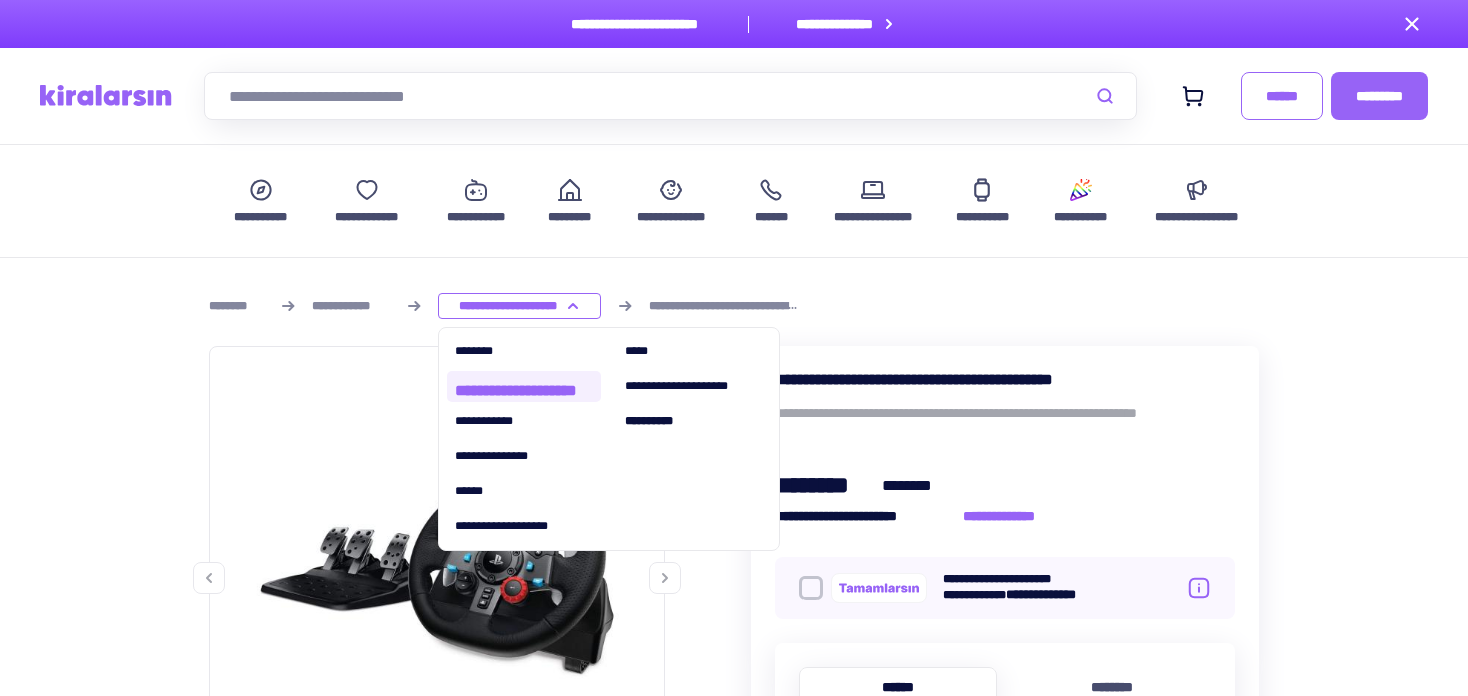 click on "**********" at bounding box center [524, 386] 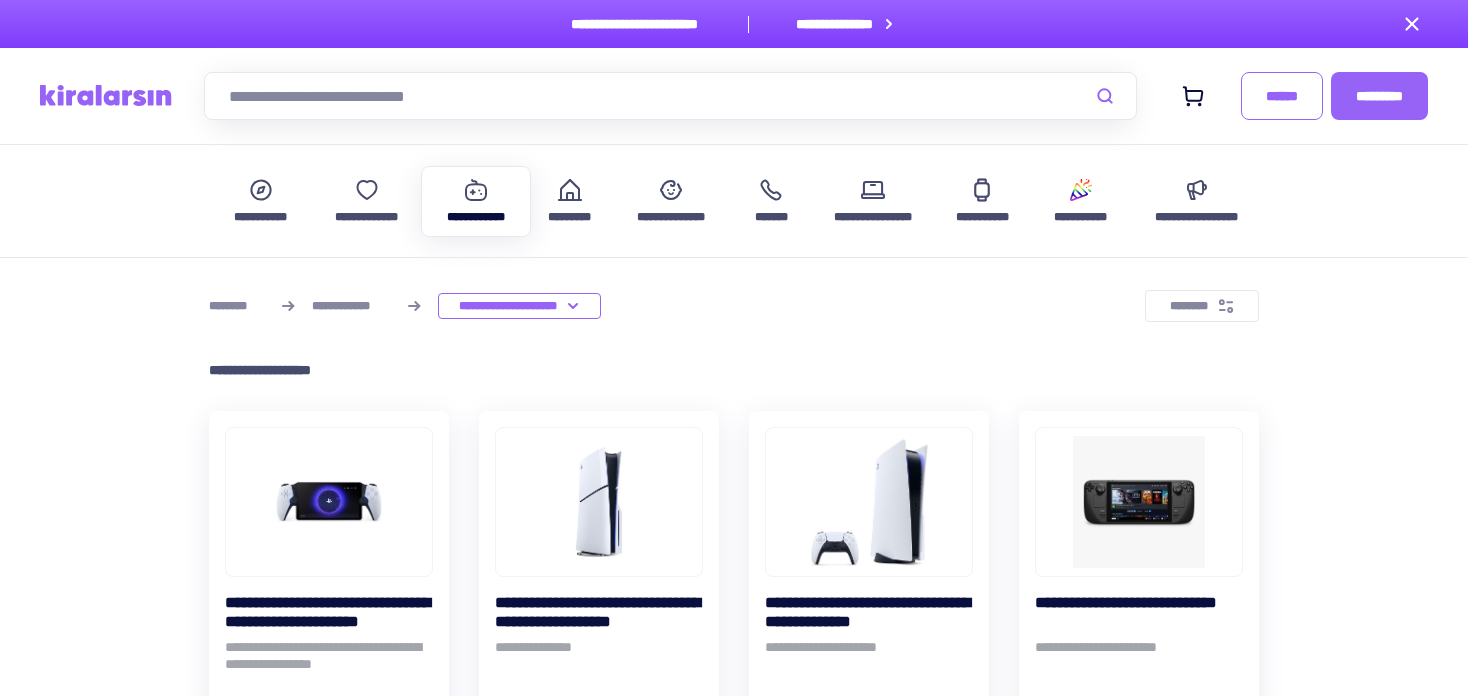 scroll, scrollTop: 0, scrollLeft: 0, axis: both 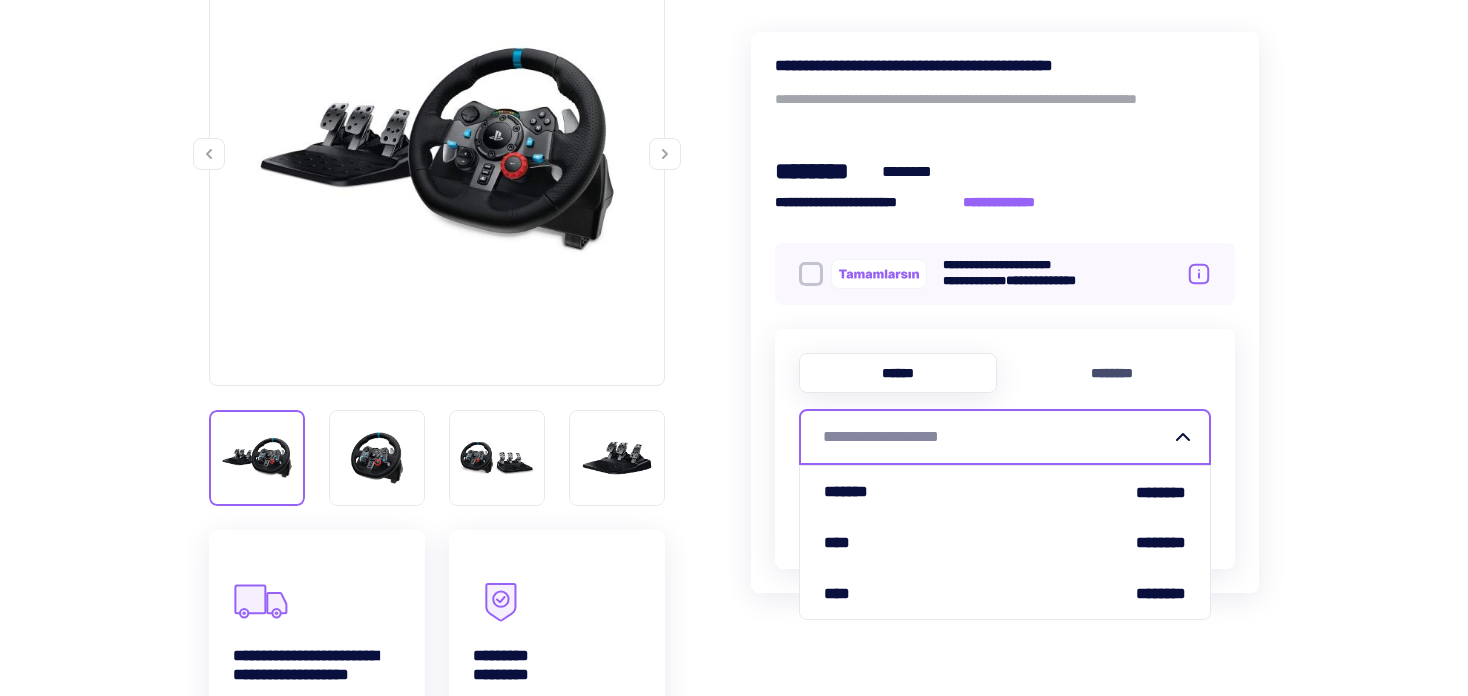 click on "**********" at bounding box center (993, 437) 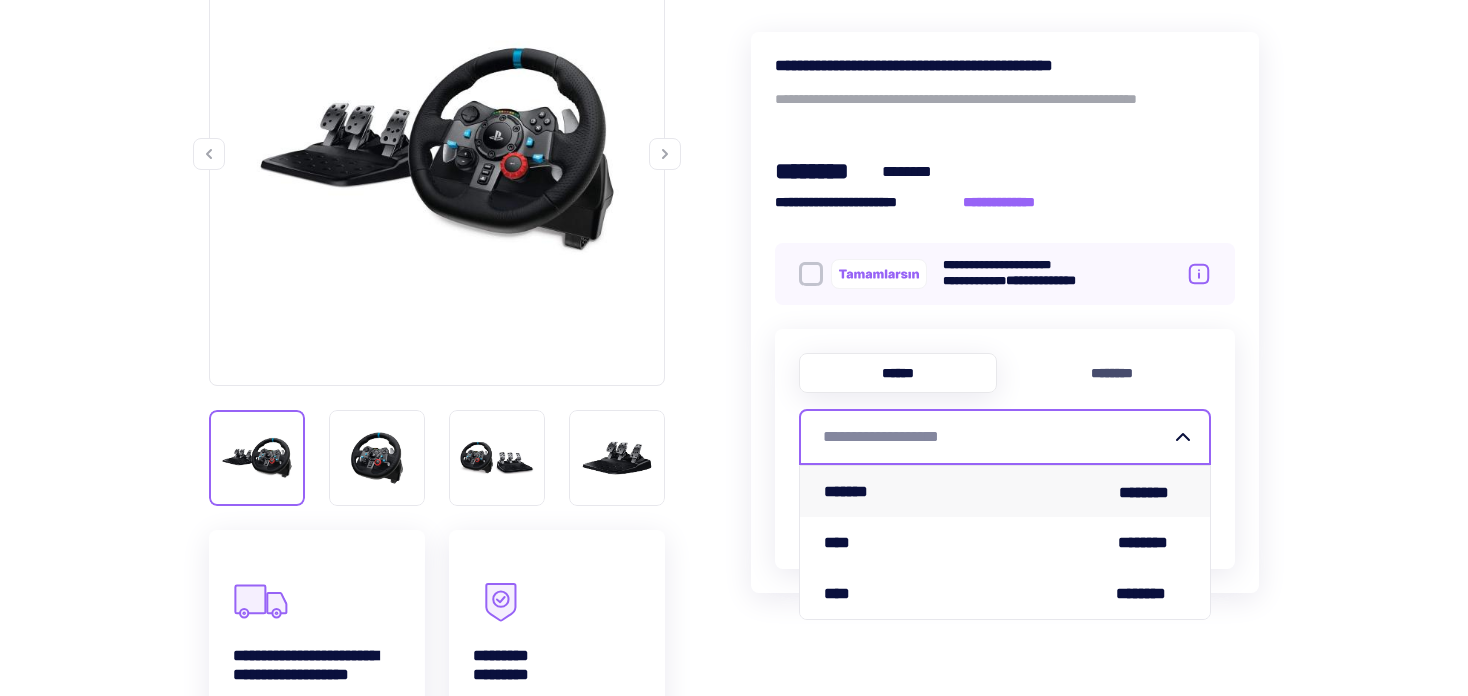 click on "******* ********" at bounding box center [1005, 491] 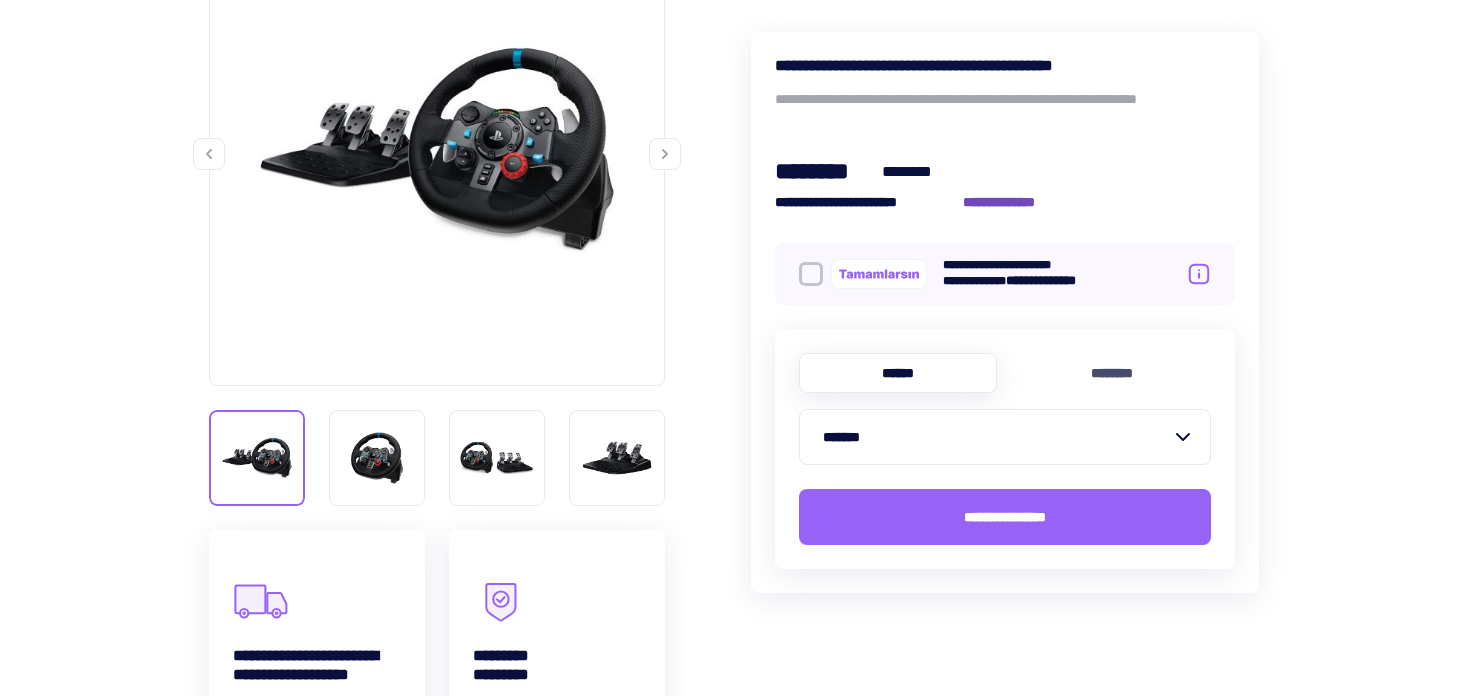click on "**********" at bounding box center (1010, 202) 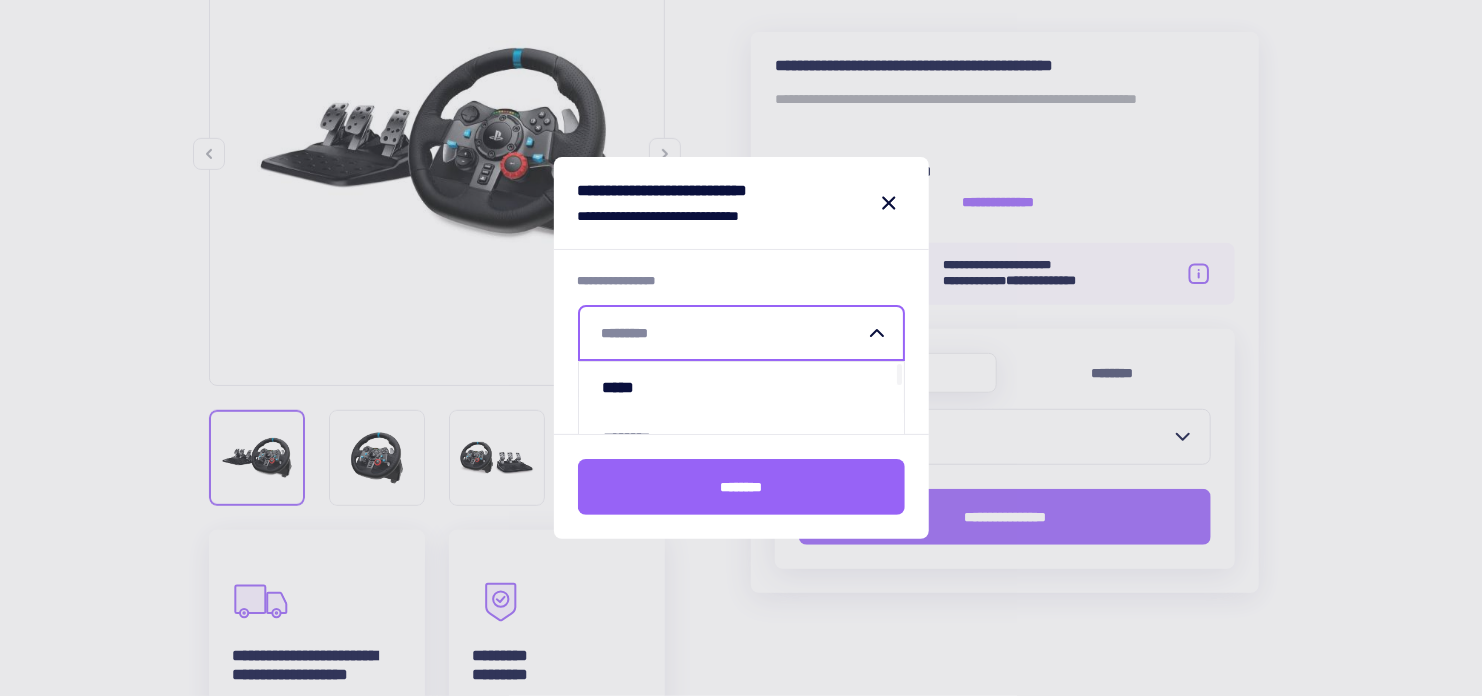 click at bounding box center [729, 333] 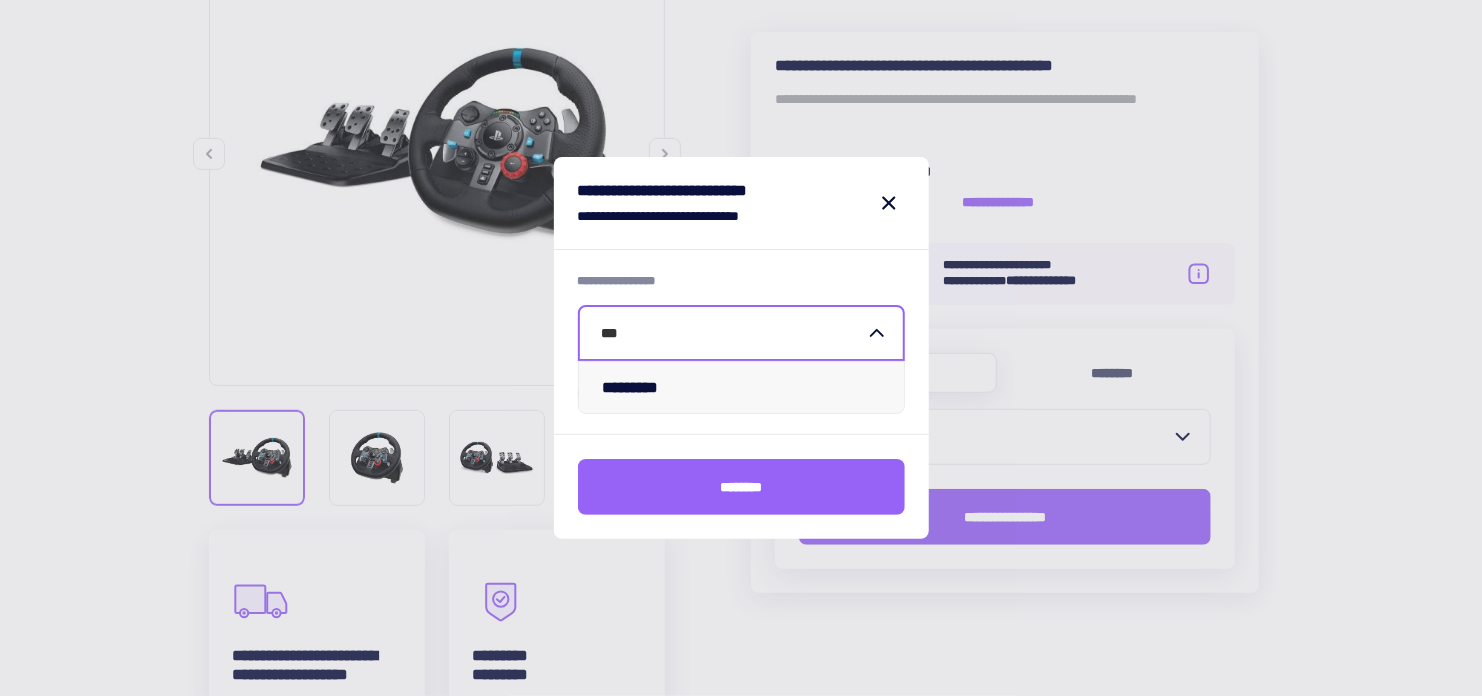 click on "*********" at bounding box center (639, 387) 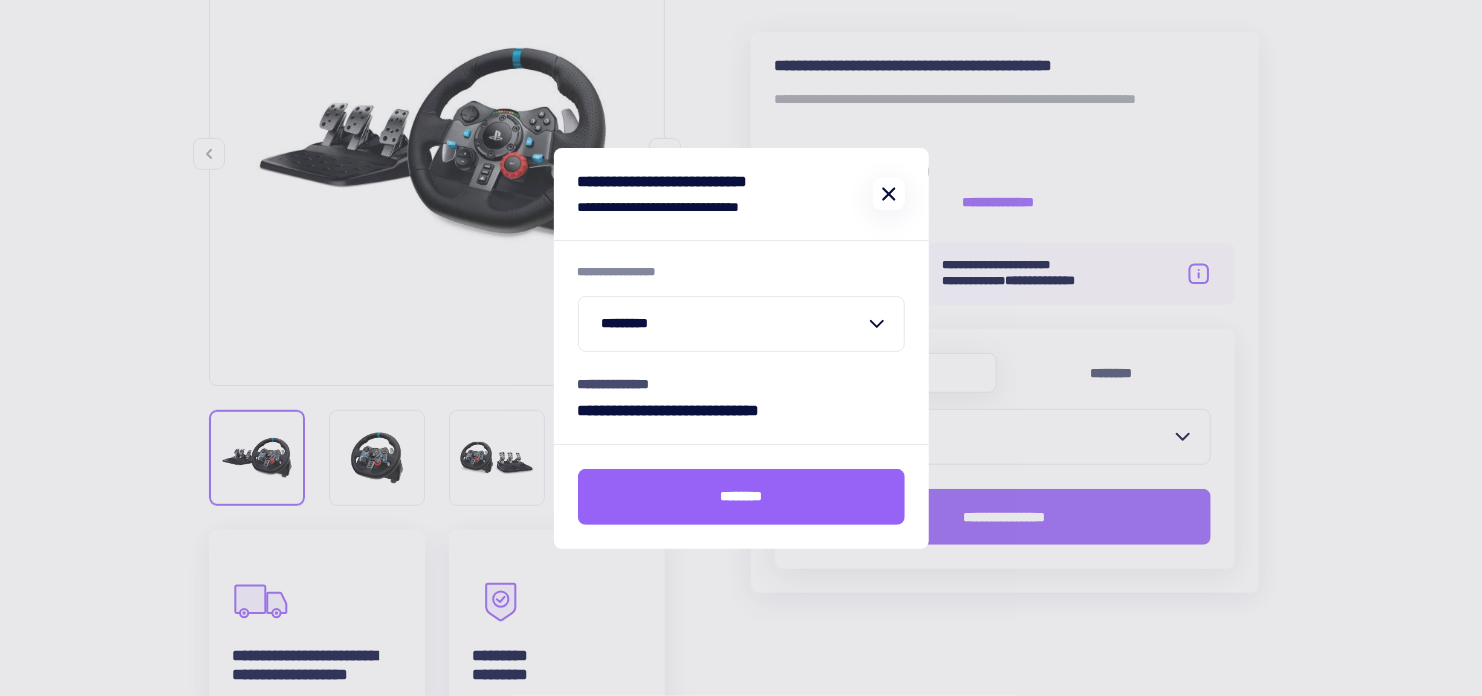 click 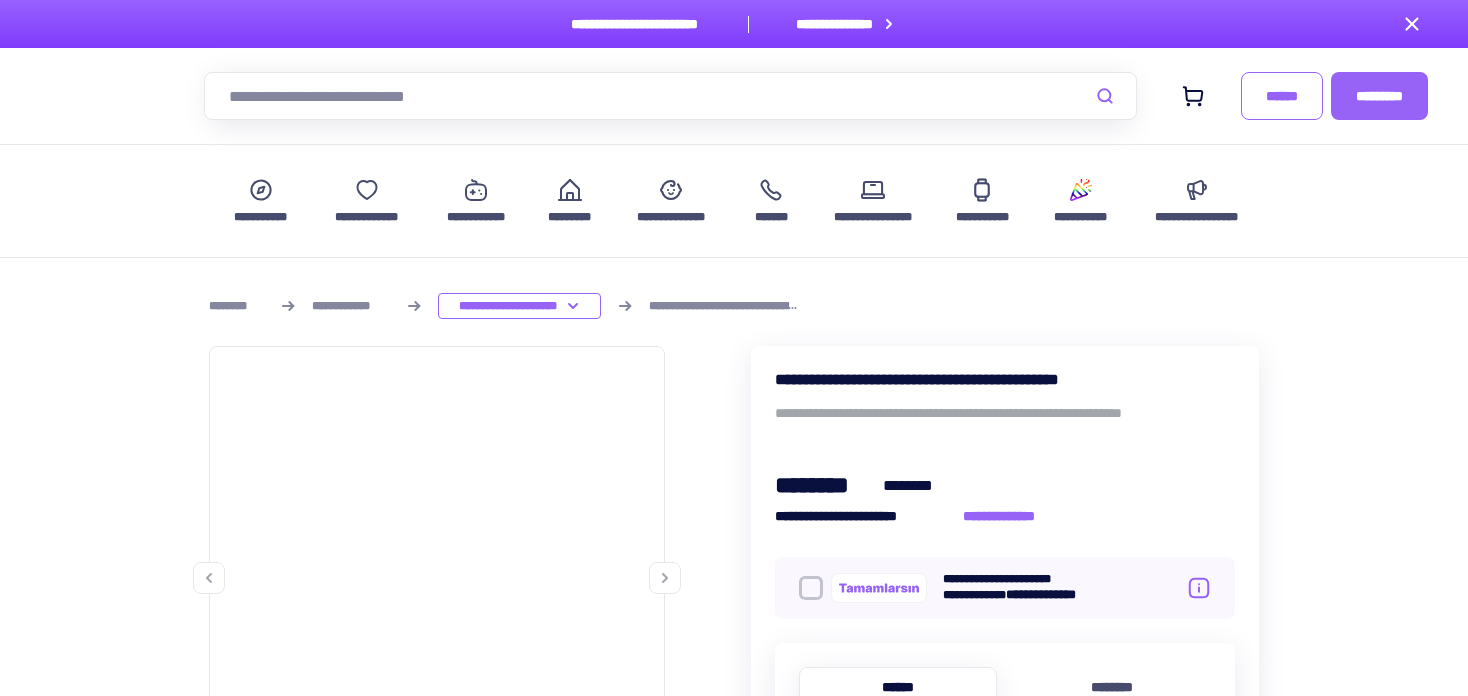 scroll, scrollTop: 0, scrollLeft: 0, axis: both 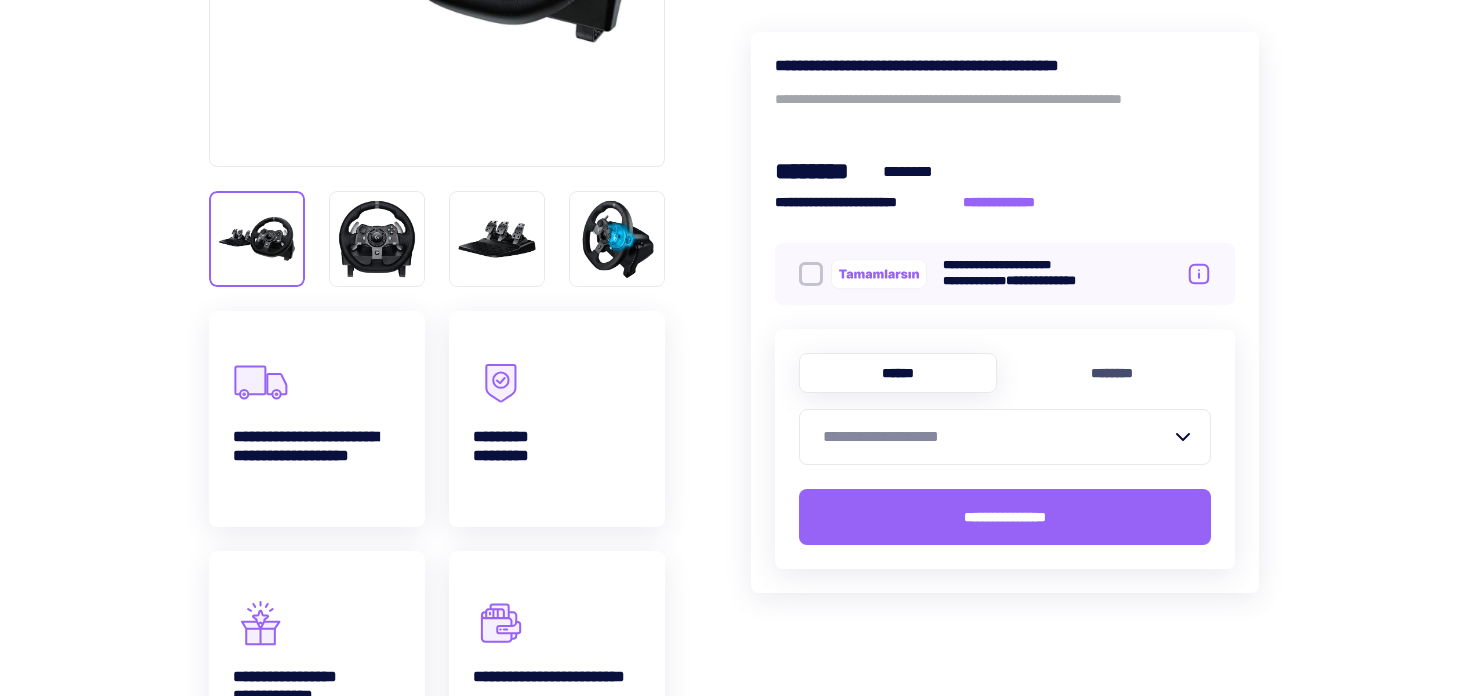 click on "**********" at bounding box center (993, 437) 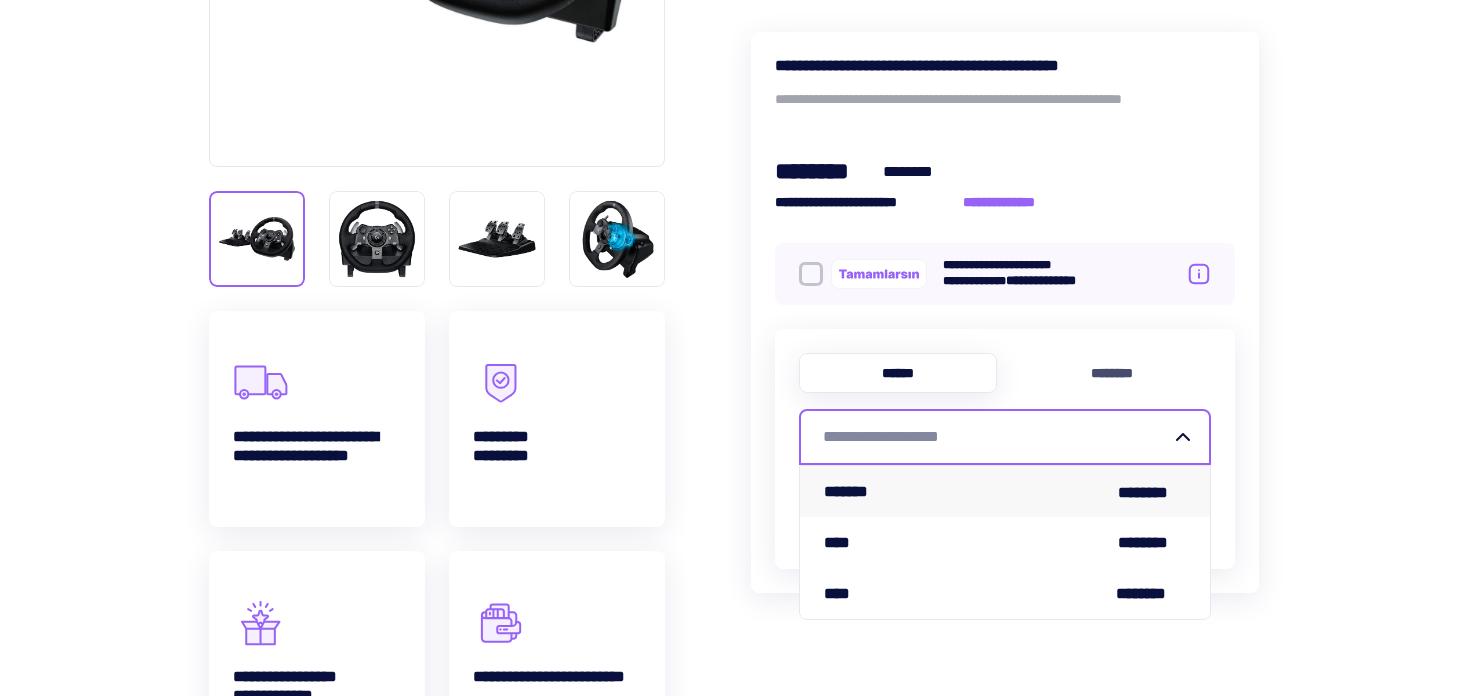 click on "******* ********" at bounding box center [1005, 491] 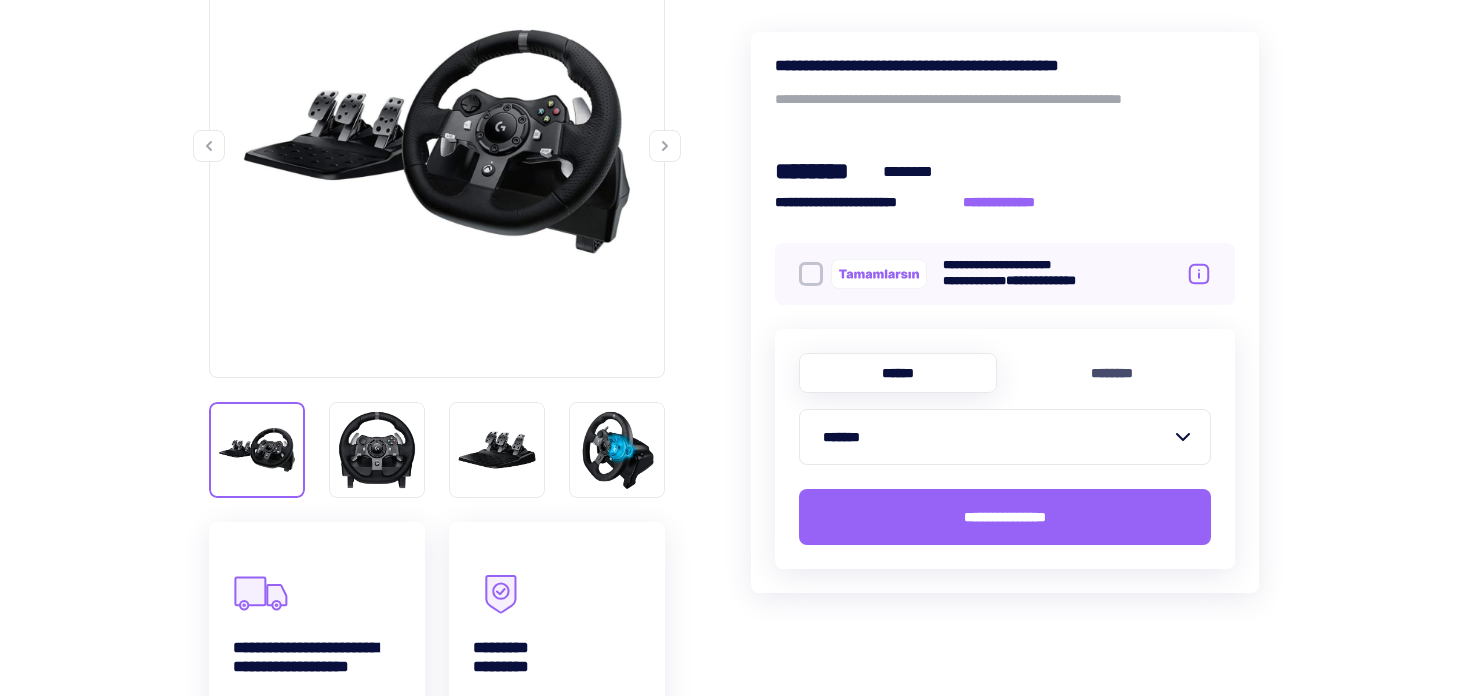 scroll, scrollTop: 358, scrollLeft: 0, axis: vertical 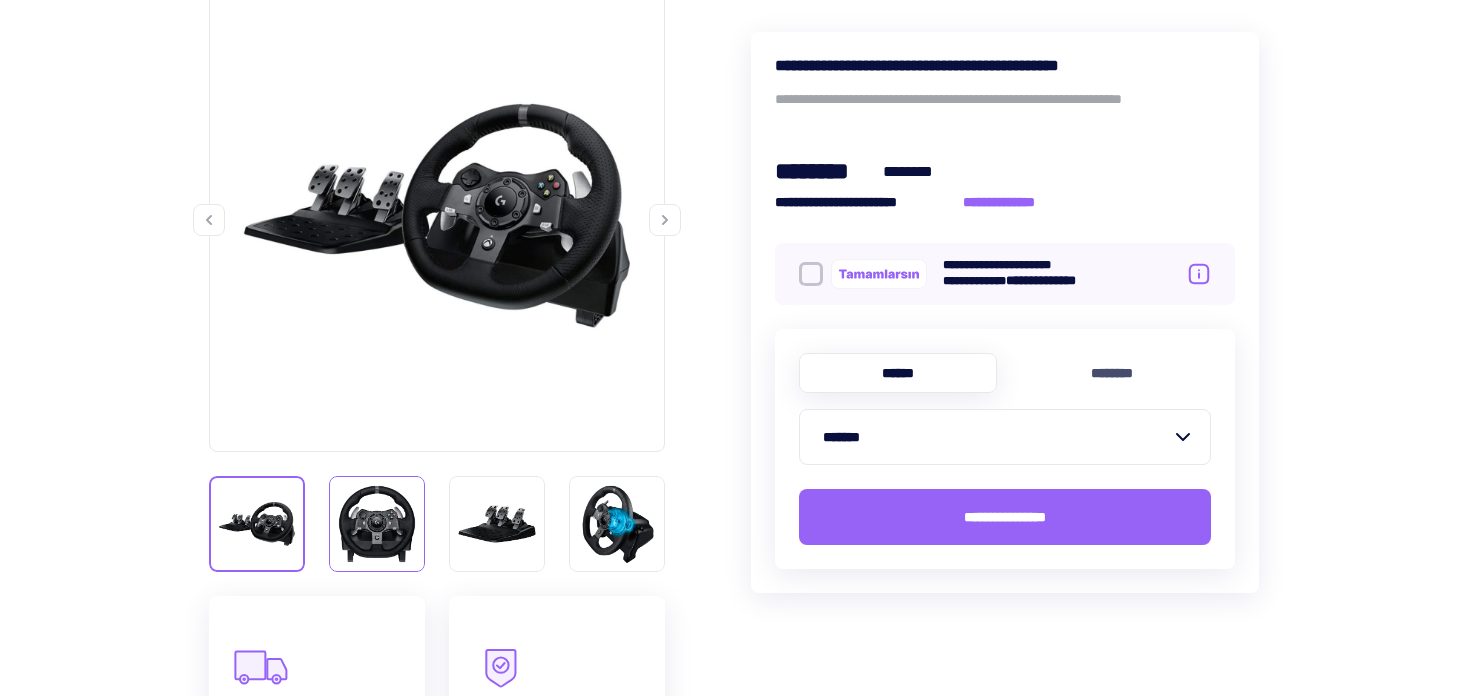 click at bounding box center [377, 524] 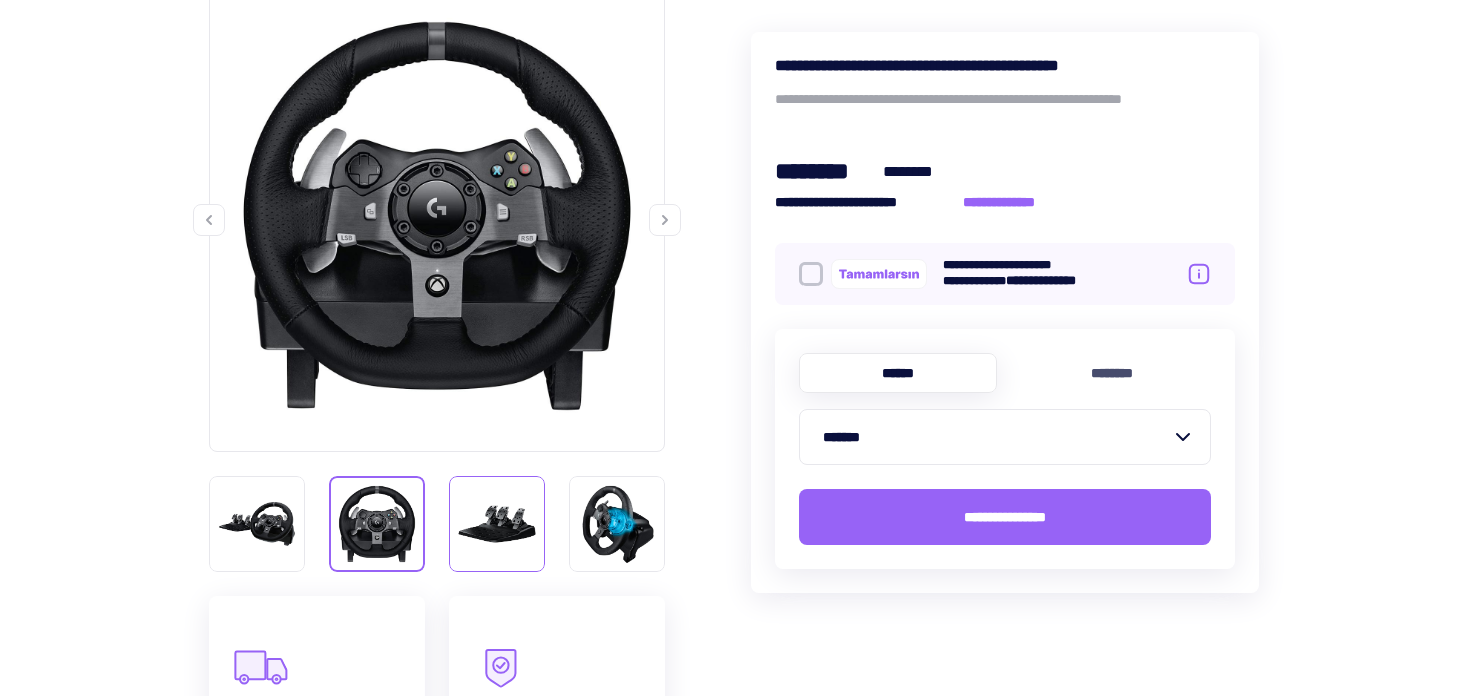 click at bounding box center [497, 524] 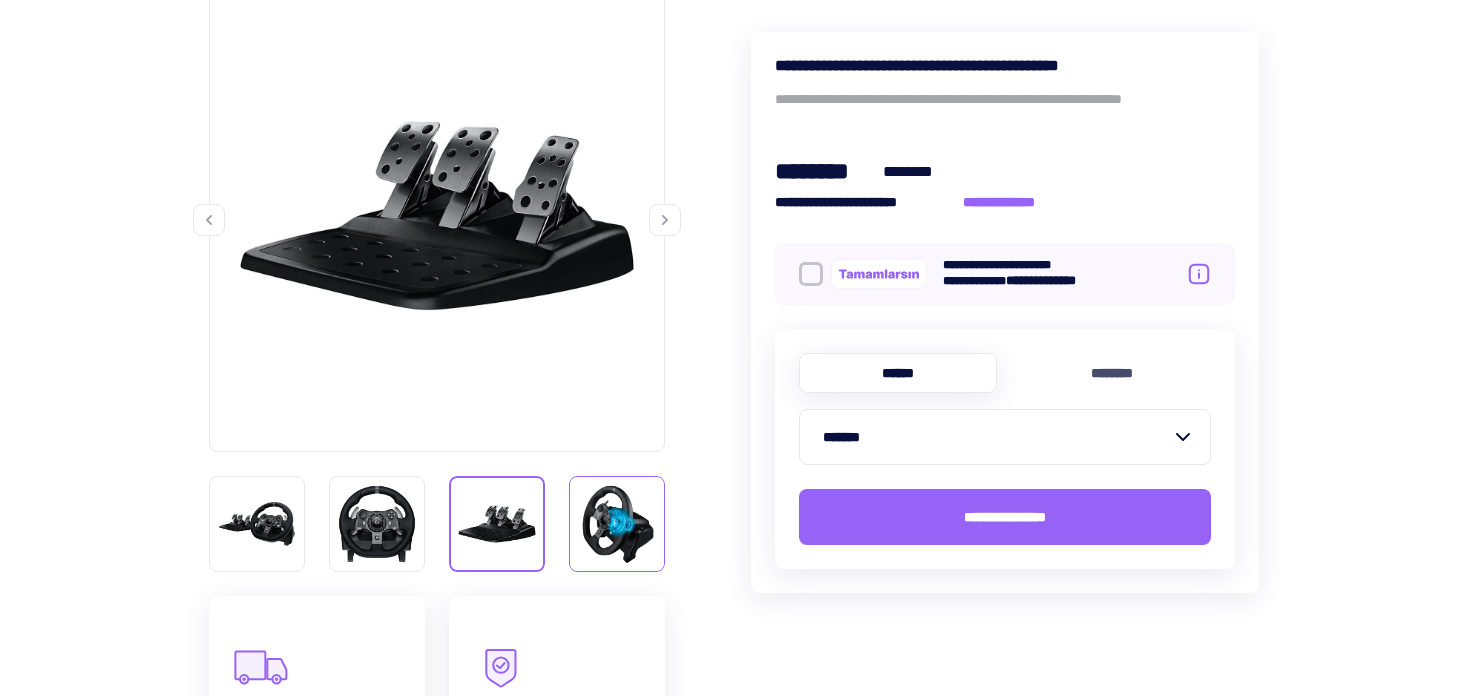 click at bounding box center (617, 524) 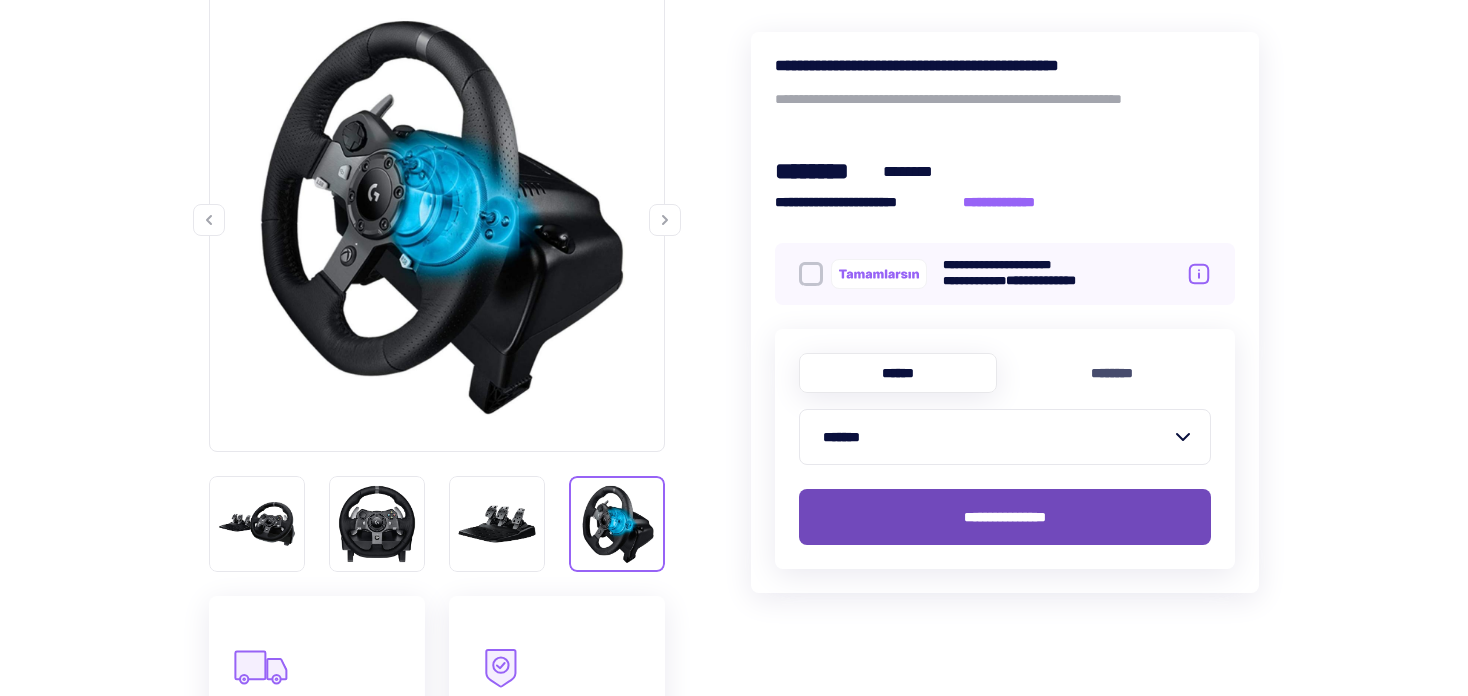 click on "**********" at bounding box center (1005, 517) 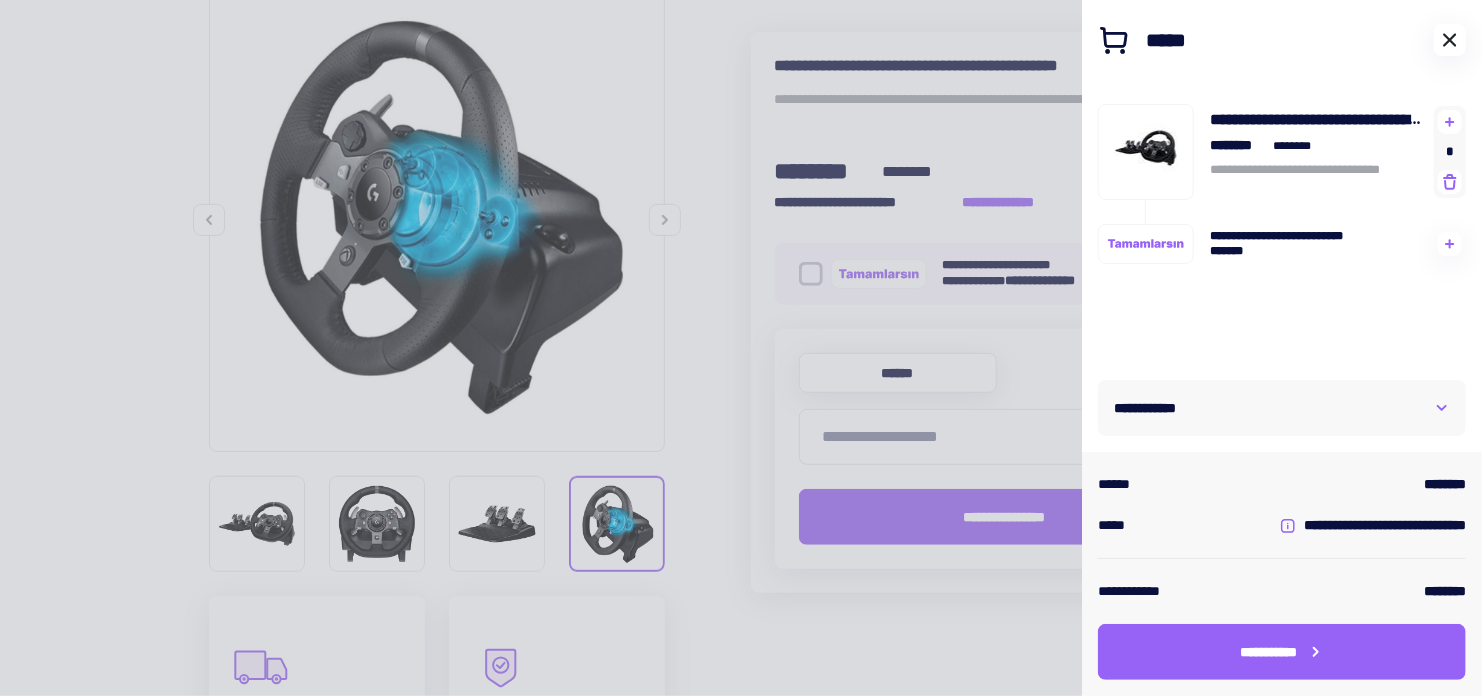 click 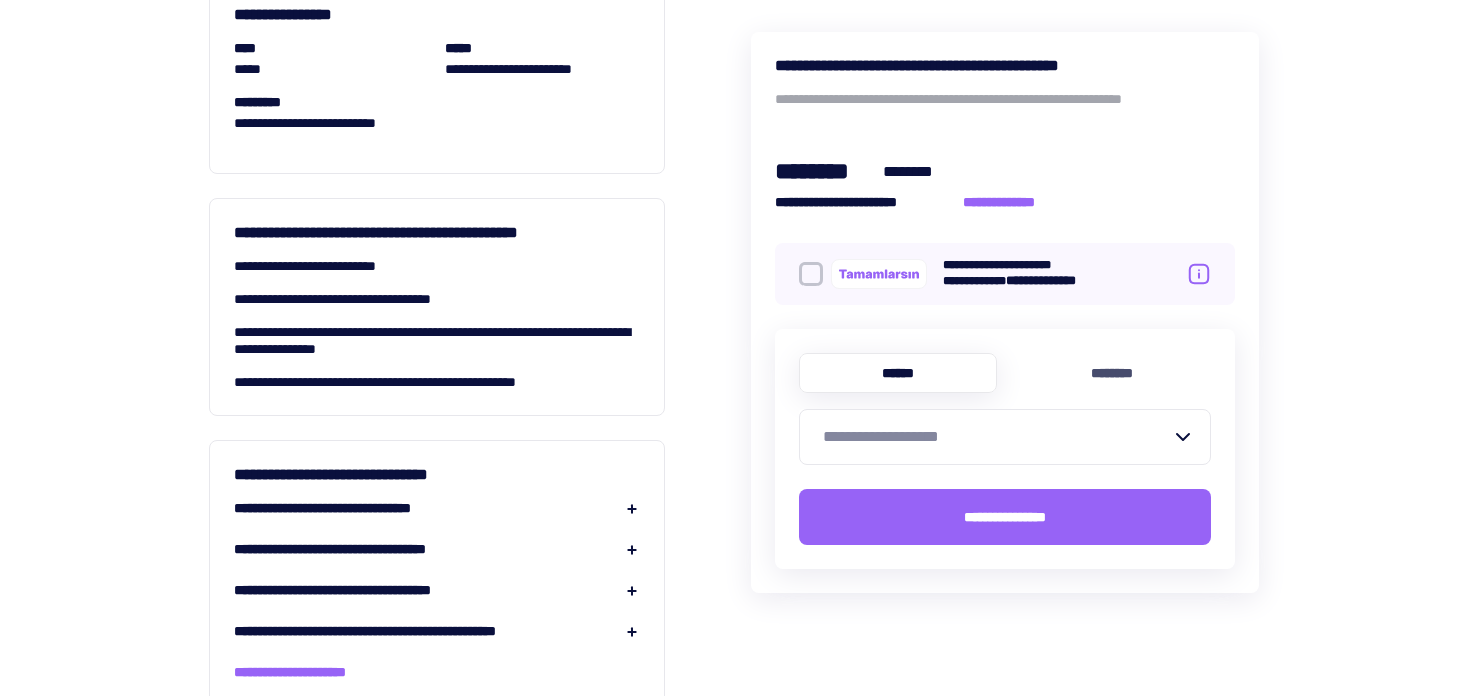 scroll, scrollTop: 1914, scrollLeft: 0, axis: vertical 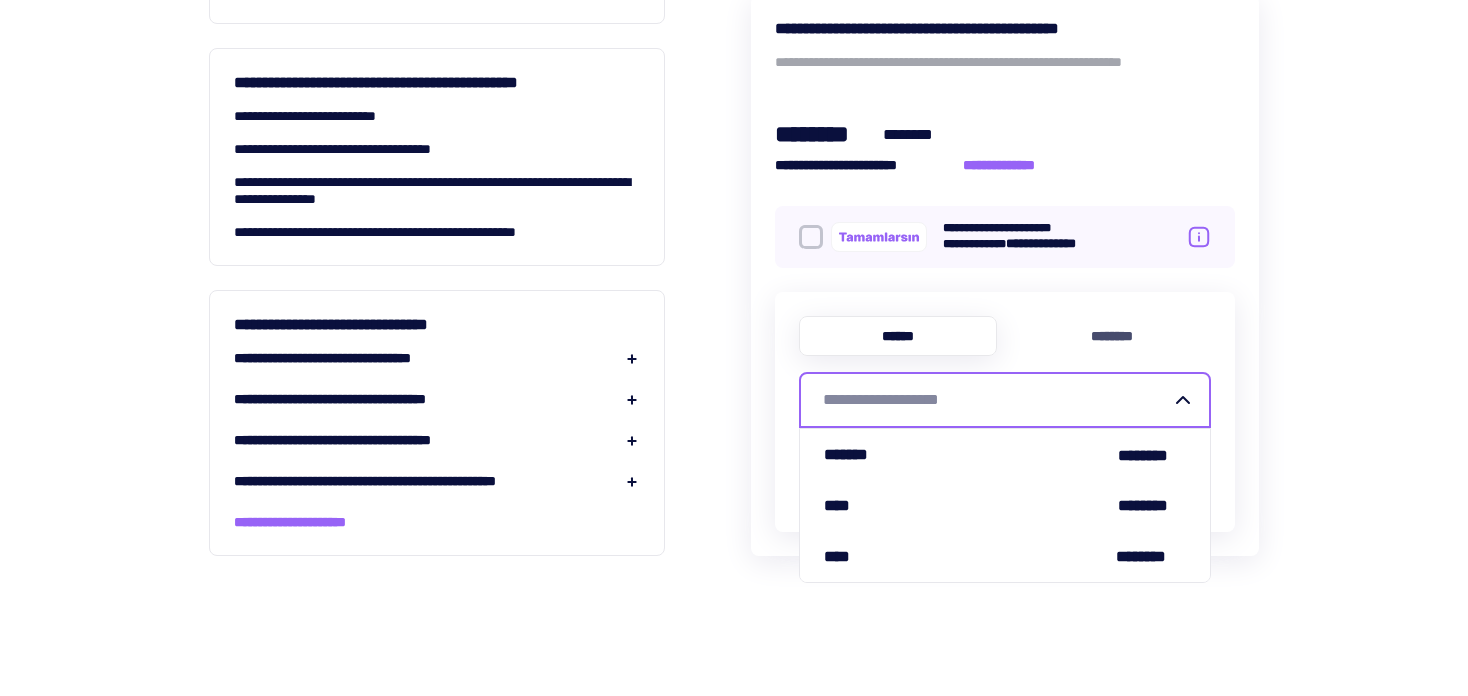 click on "**********" at bounding box center (993, 400) 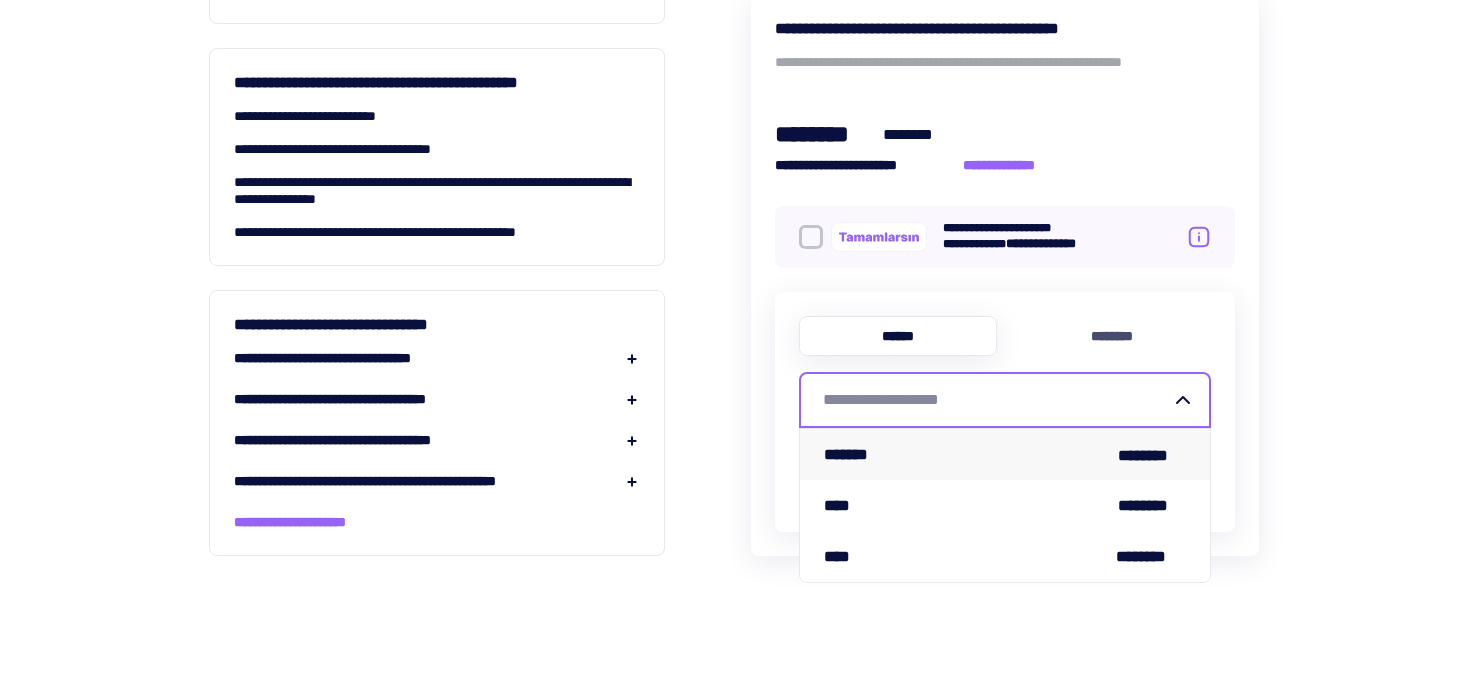 click on "******* ********" at bounding box center [1005, 454] 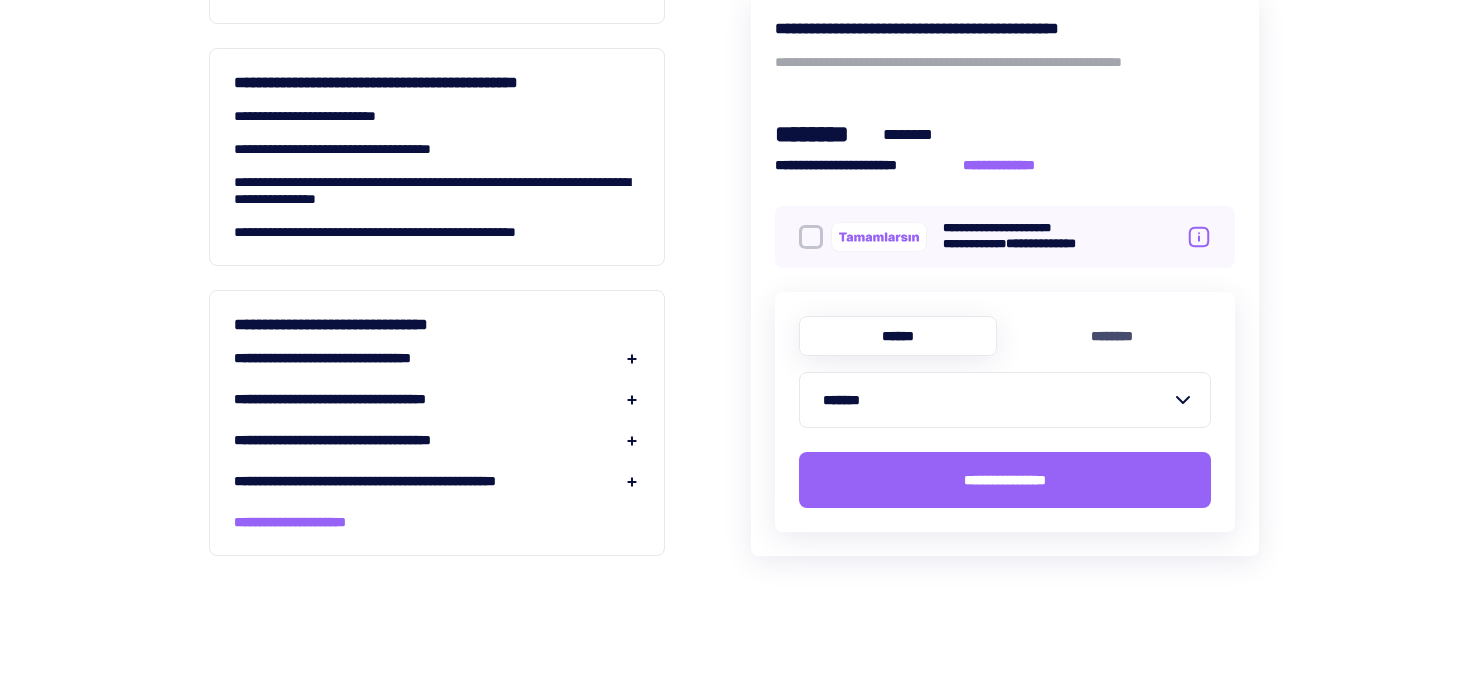 click on "**********" at bounding box center [1005, 147] 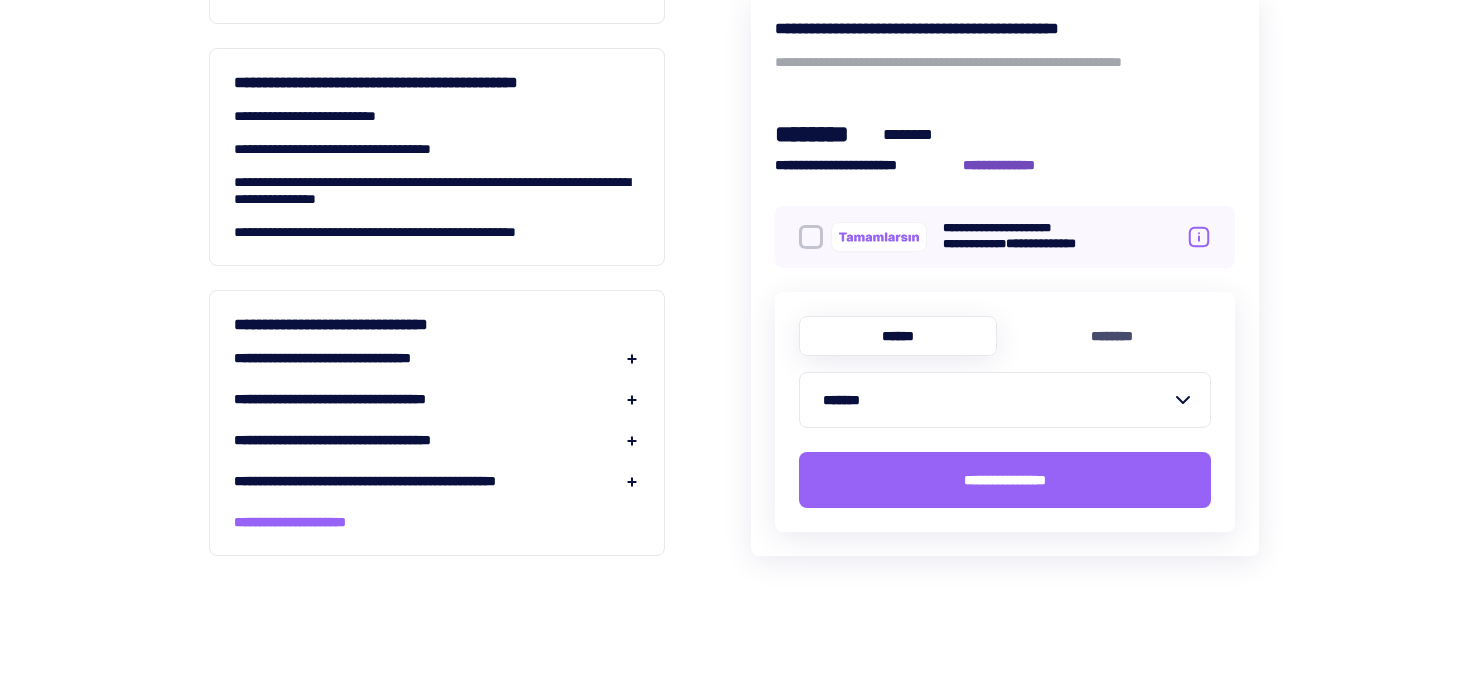 click on "**********" at bounding box center (1010, 165) 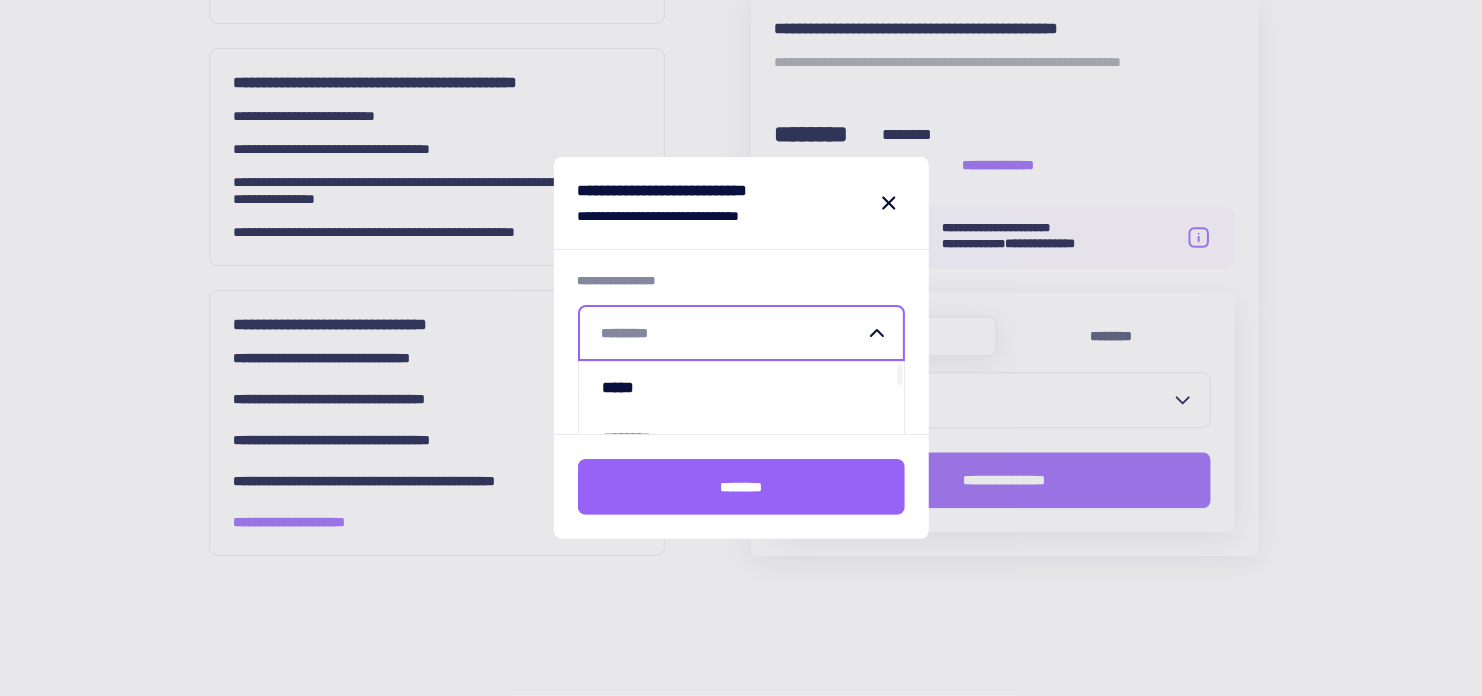 click at bounding box center [729, 333] 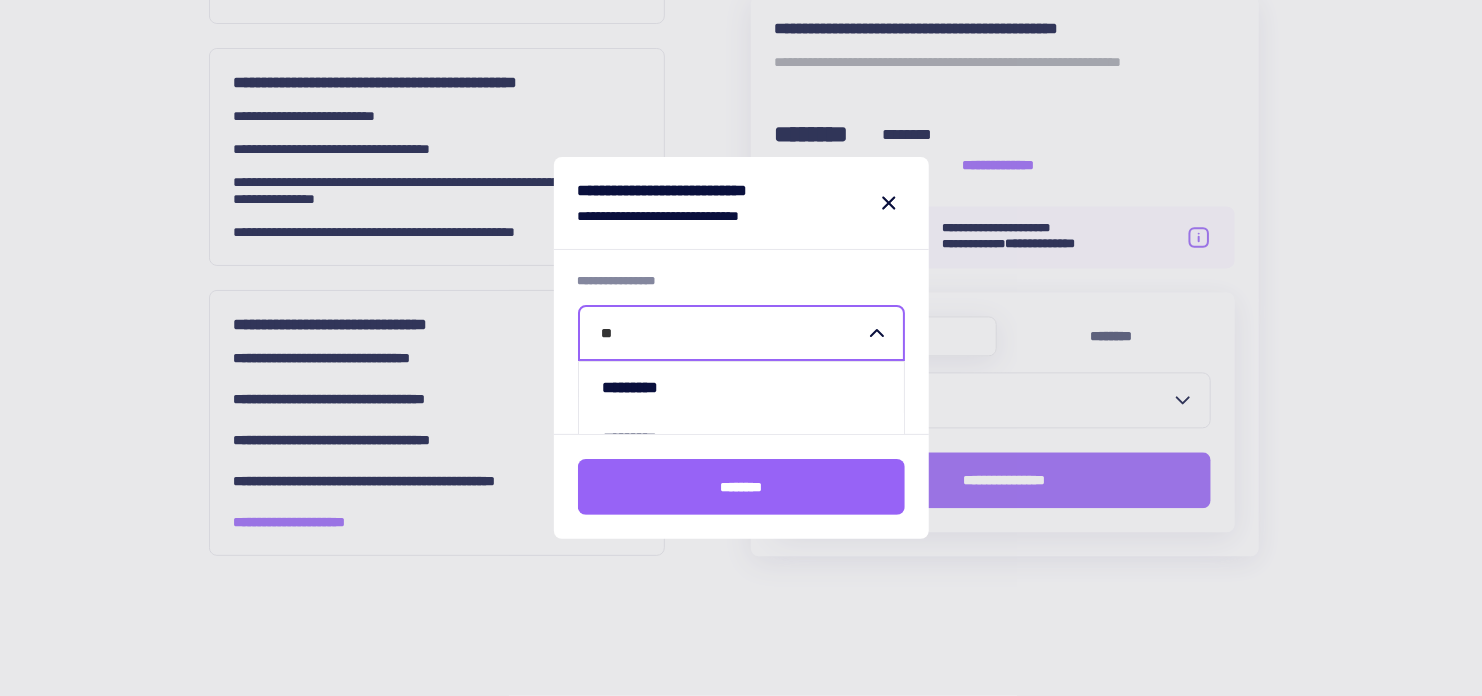 type on "***" 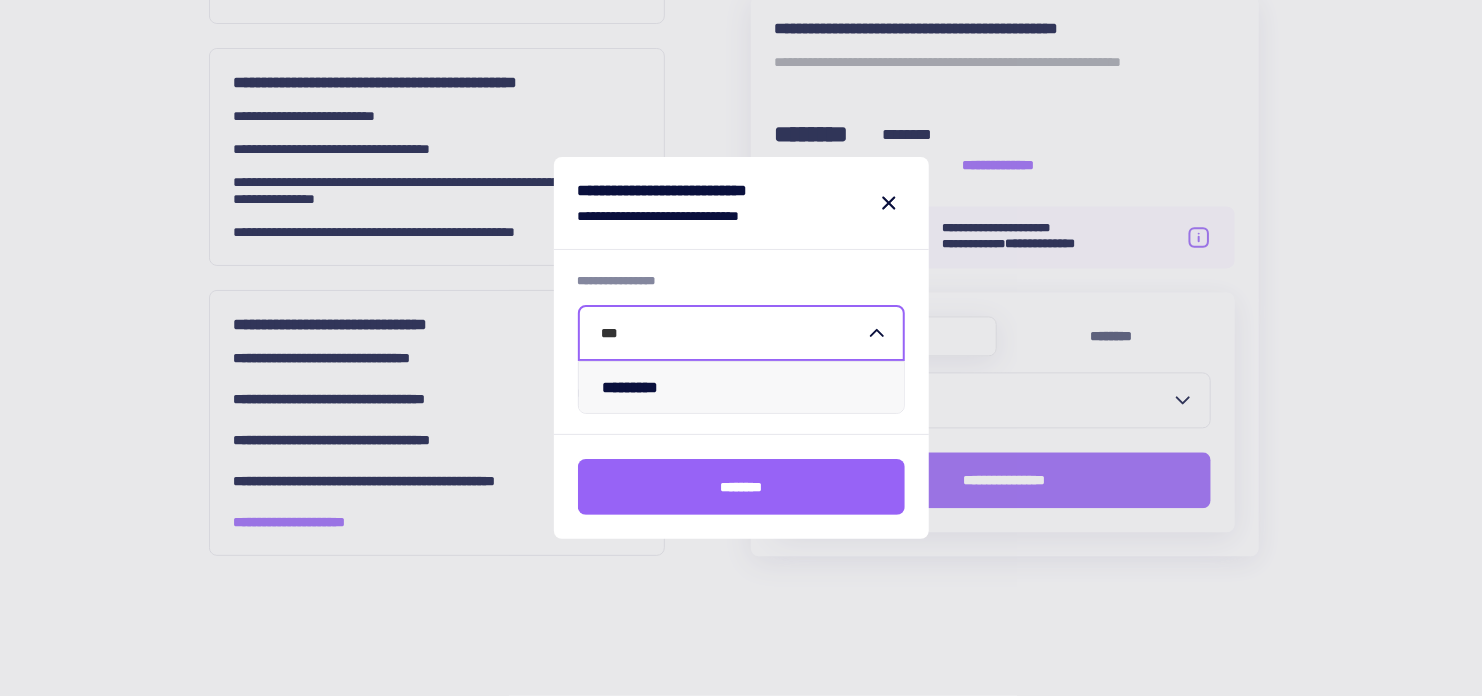 click on "*********" at bounding box center (741, 387) 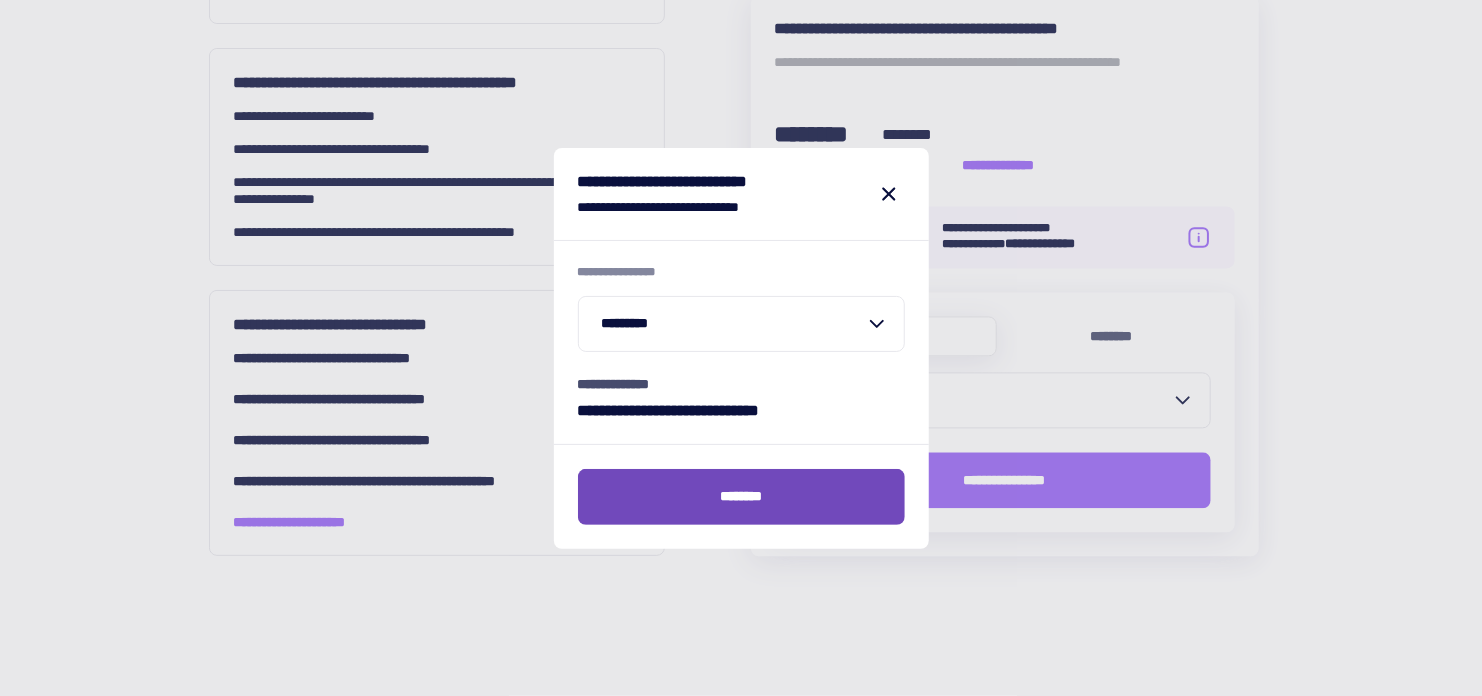 click on "********" at bounding box center [741, 496] 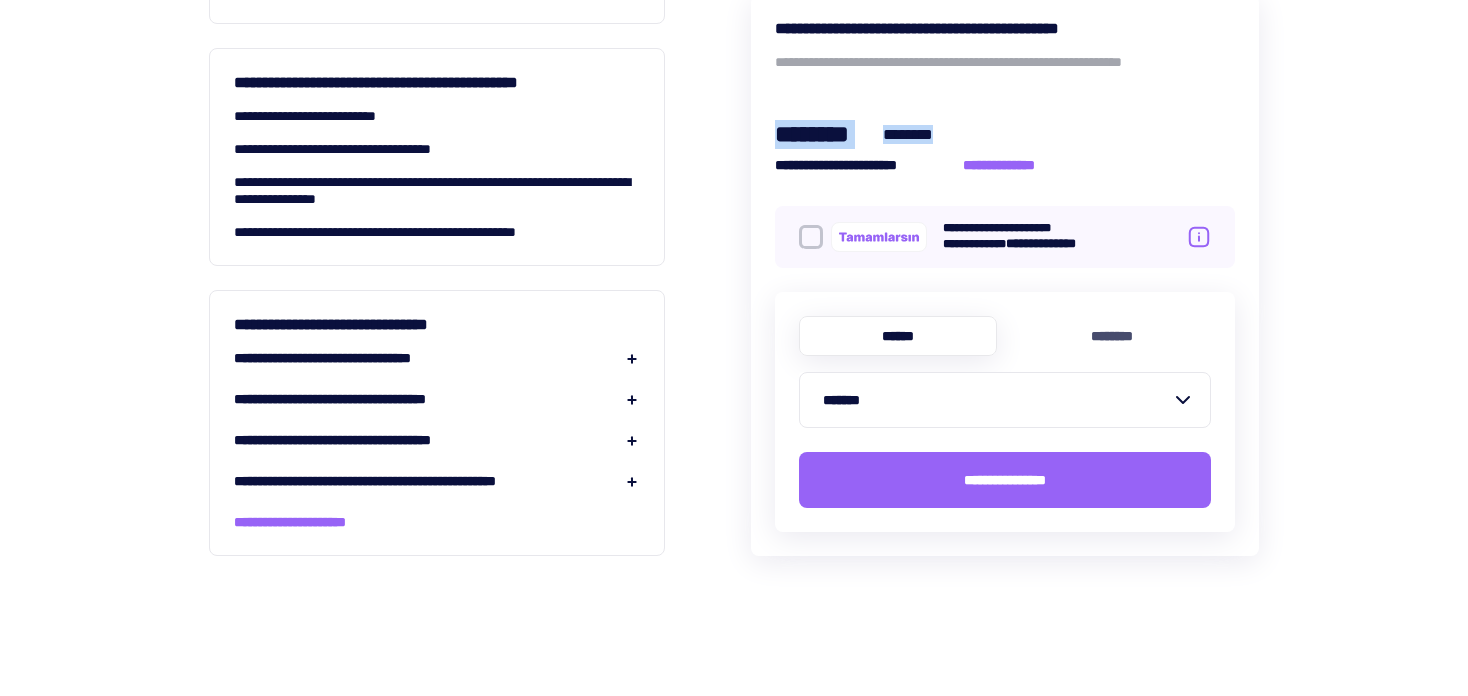 drag, startPoint x: 776, startPoint y: 126, endPoint x: 951, endPoint y: 115, distance: 175.34537 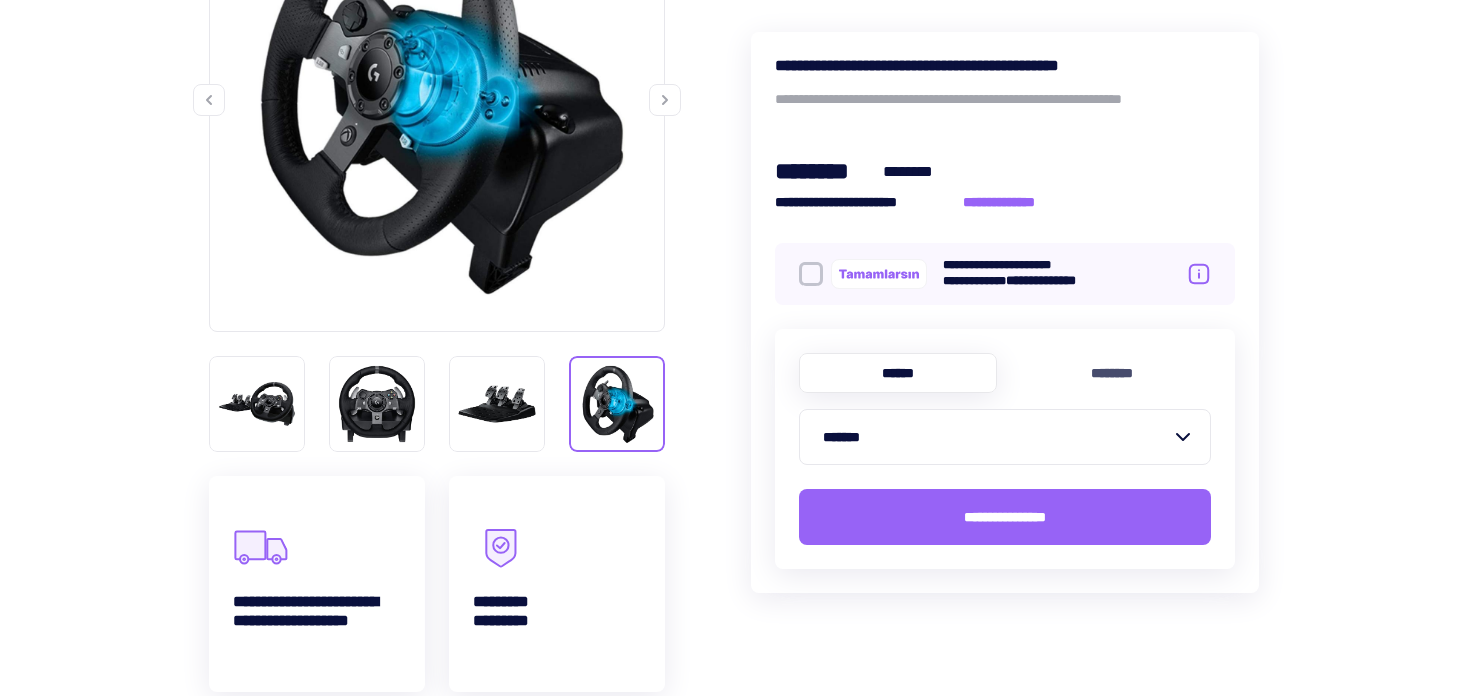 scroll, scrollTop: 172, scrollLeft: 0, axis: vertical 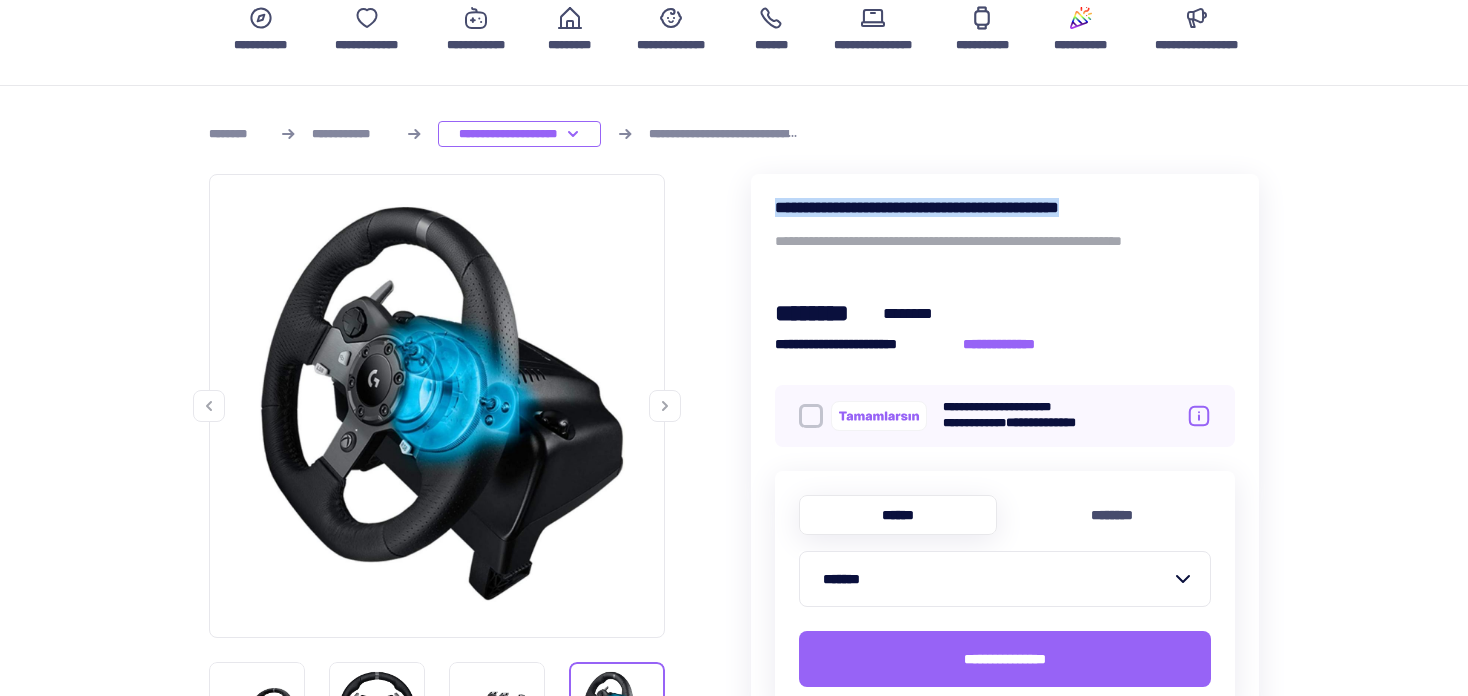 drag, startPoint x: 777, startPoint y: 206, endPoint x: 1196, endPoint y: 194, distance: 419.1718 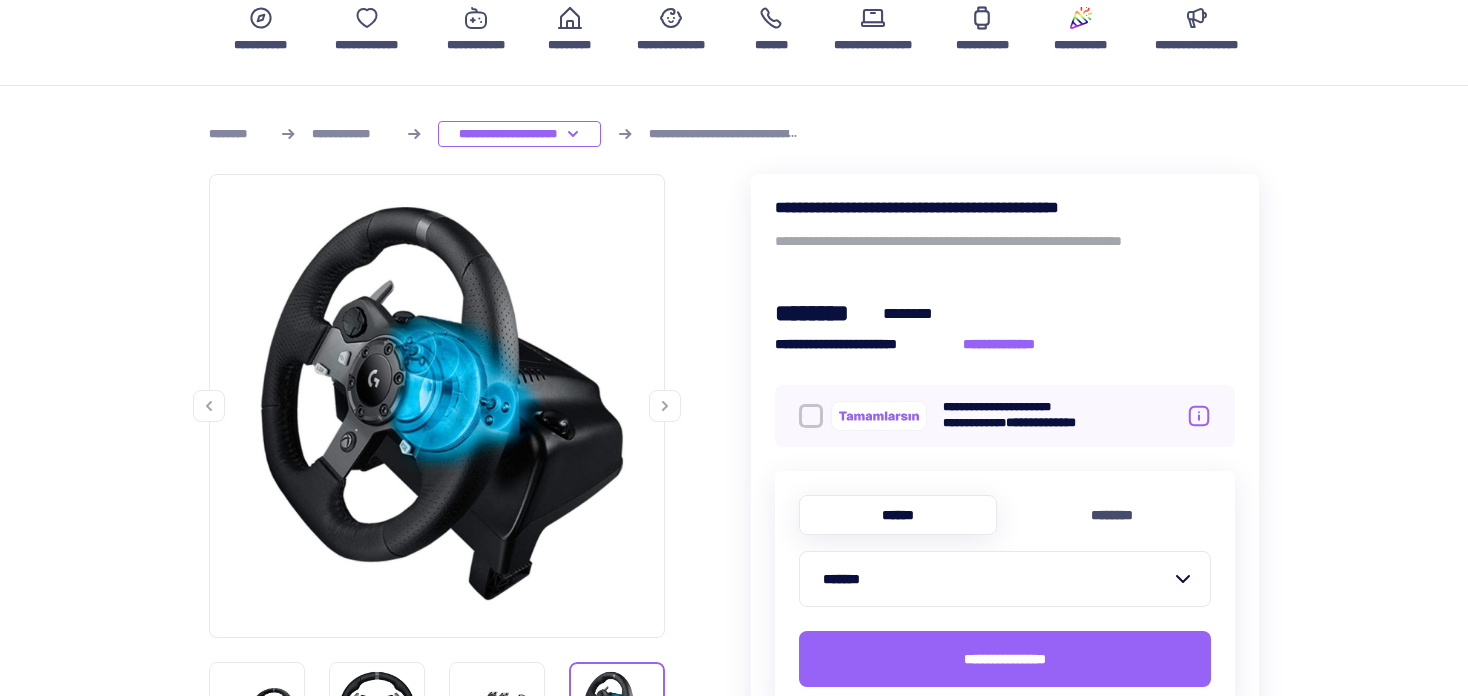 click on "**********" at bounding box center [1005, 250] 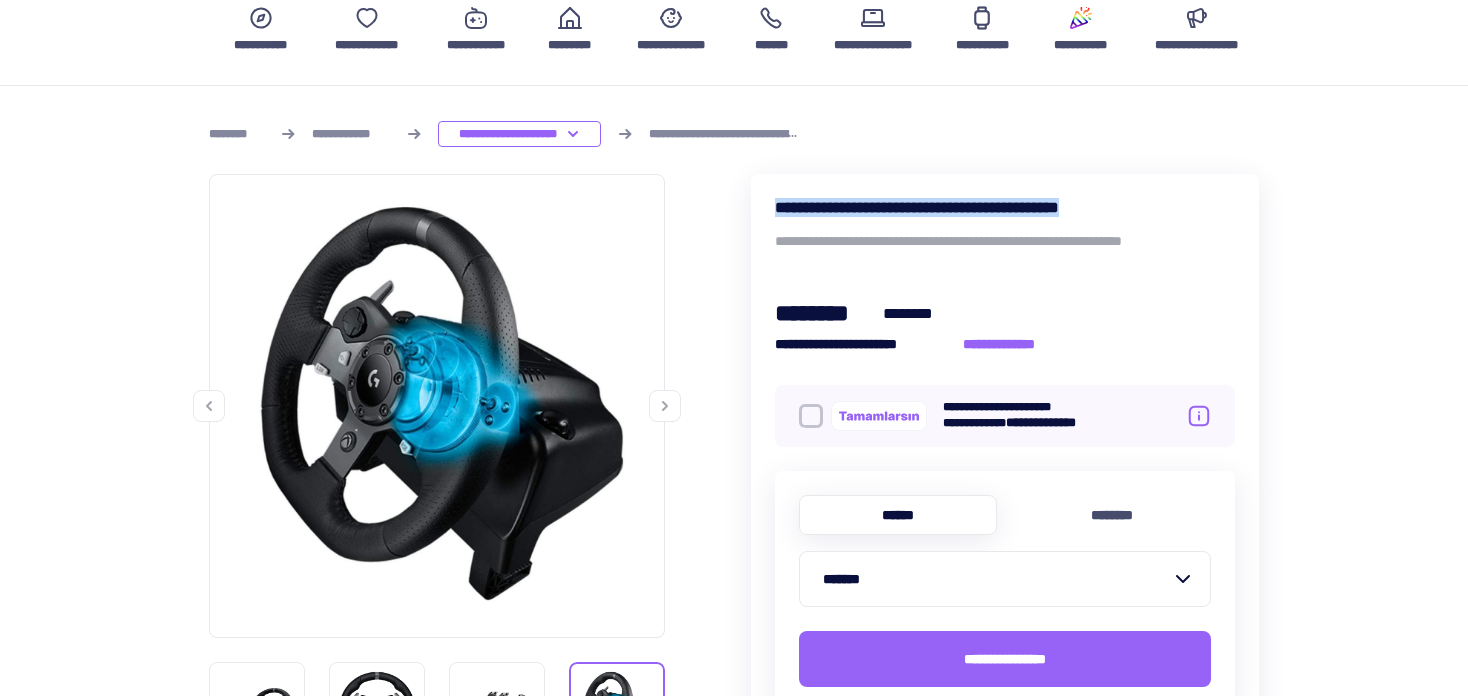 drag, startPoint x: 775, startPoint y: 205, endPoint x: 1179, endPoint y: 190, distance: 404.27838 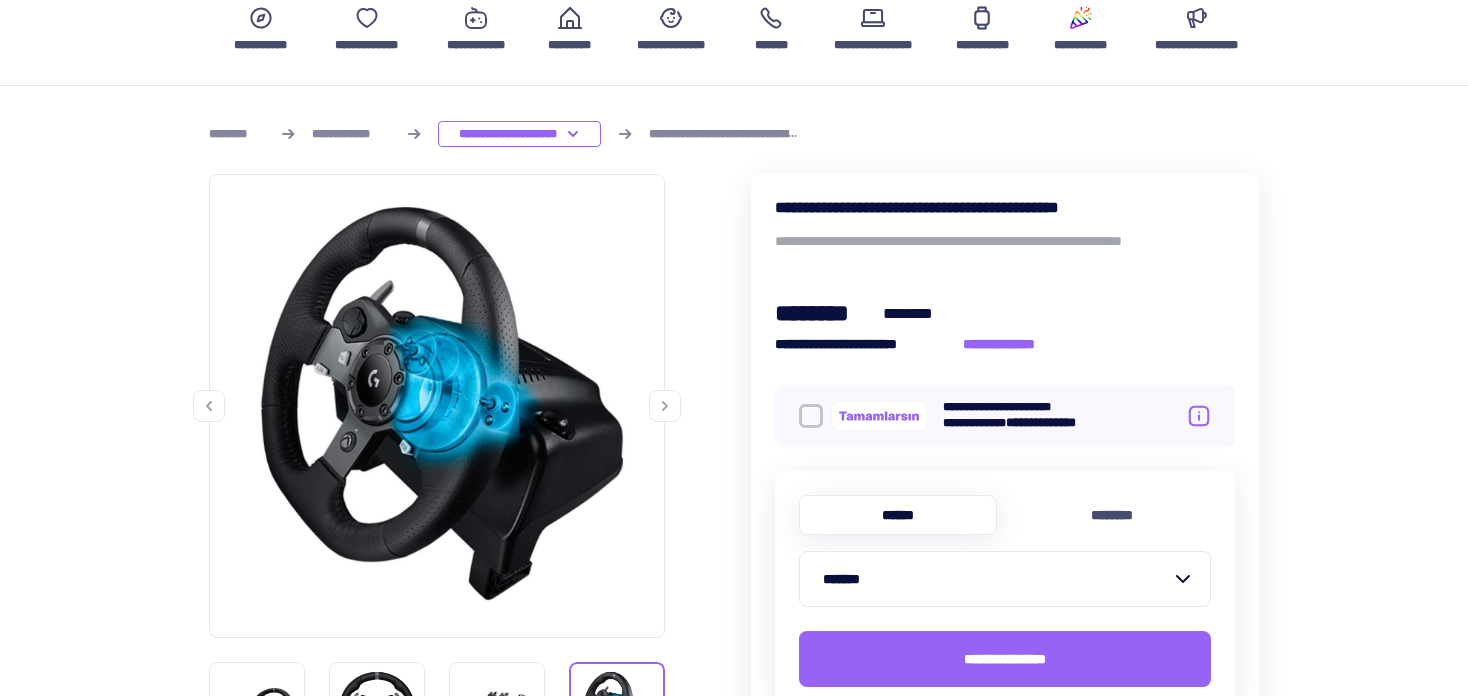 click on "**********" at bounding box center (1005, 250) 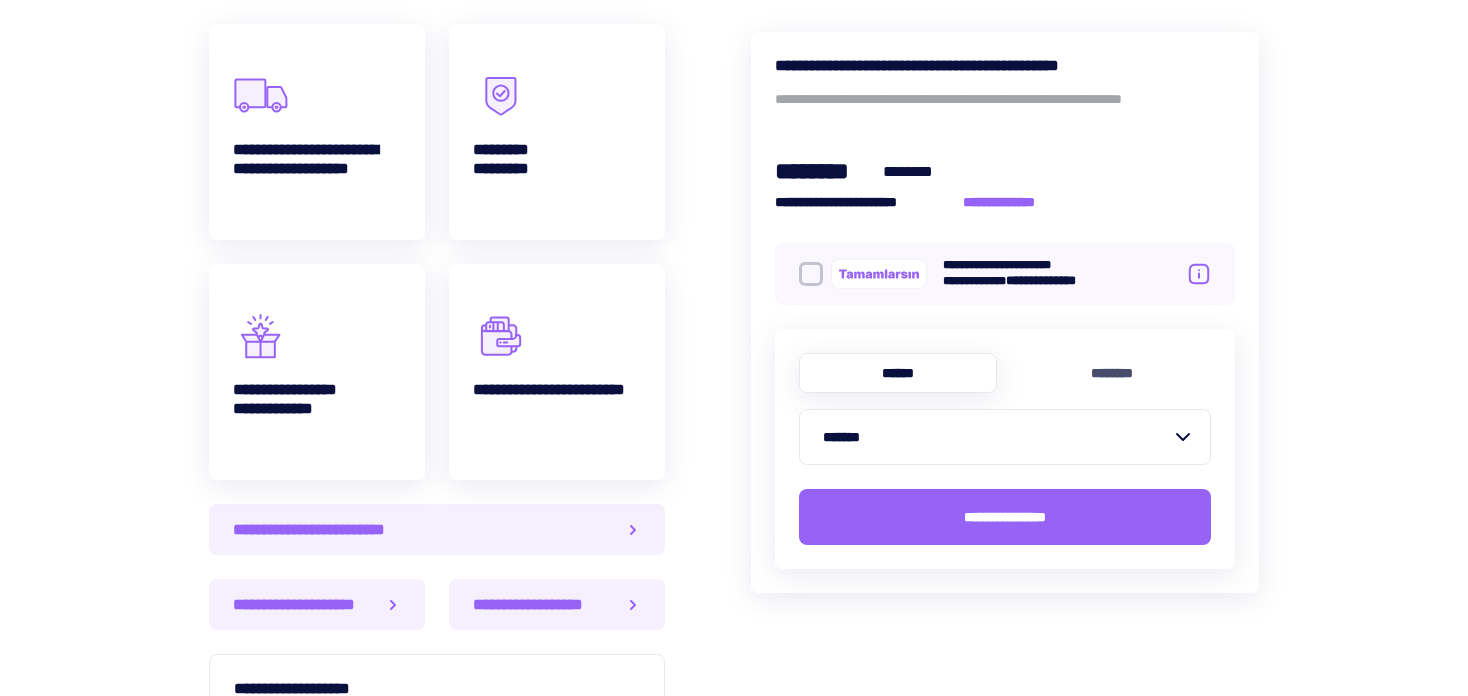 scroll, scrollTop: 926, scrollLeft: 0, axis: vertical 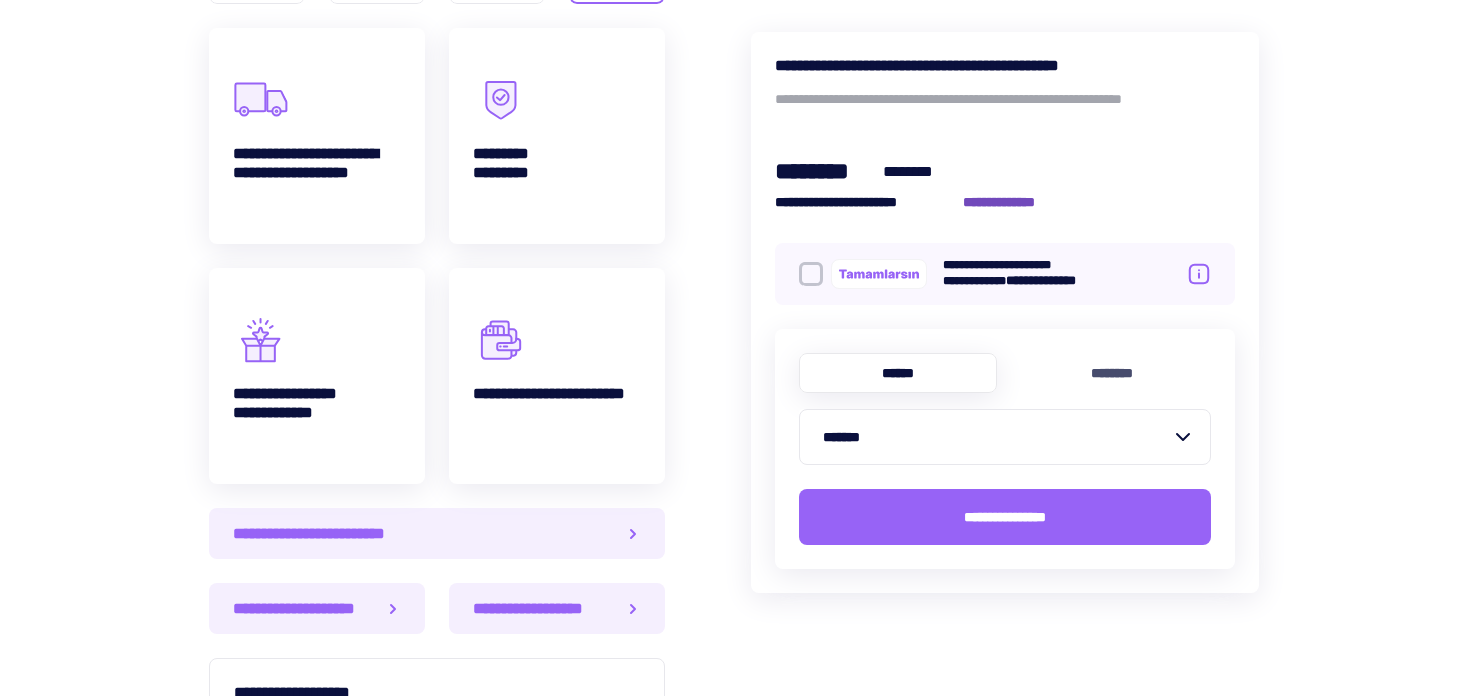 click on "**********" at bounding box center (1010, 202) 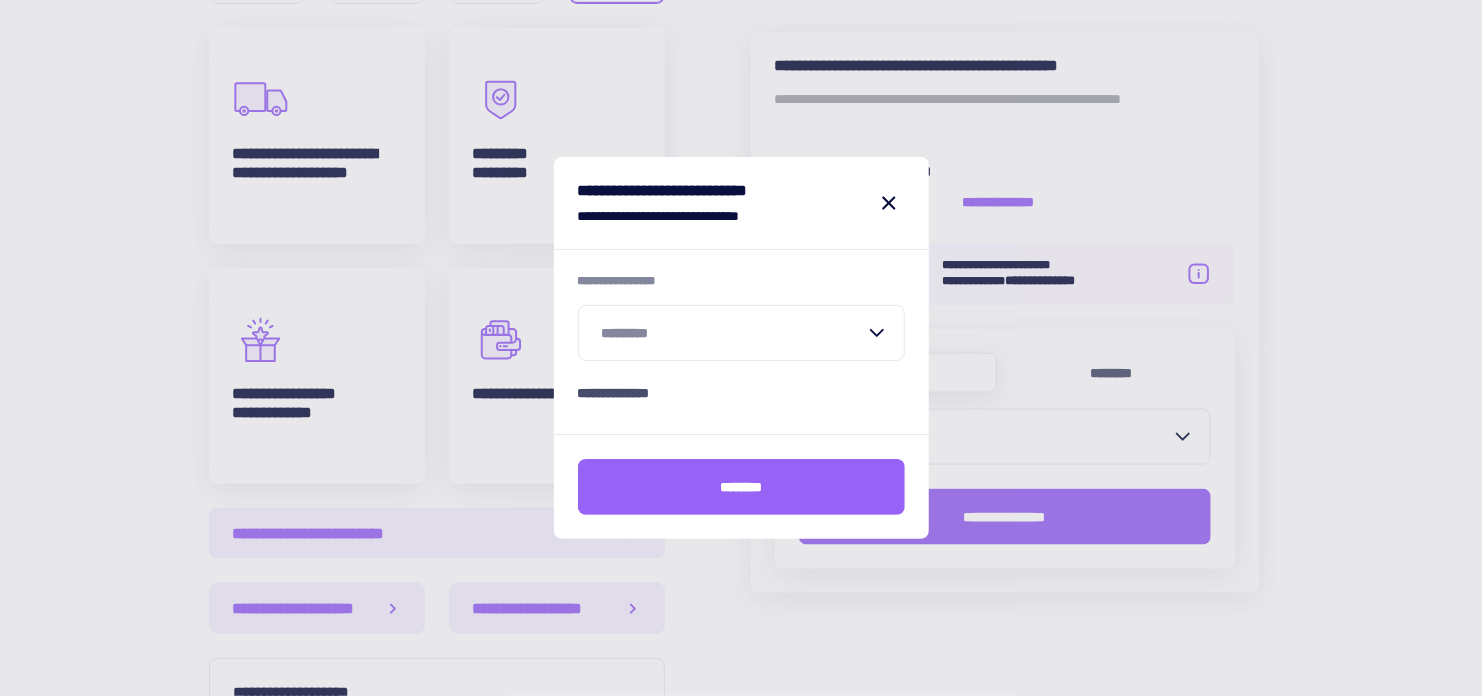 click at bounding box center [729, 333] 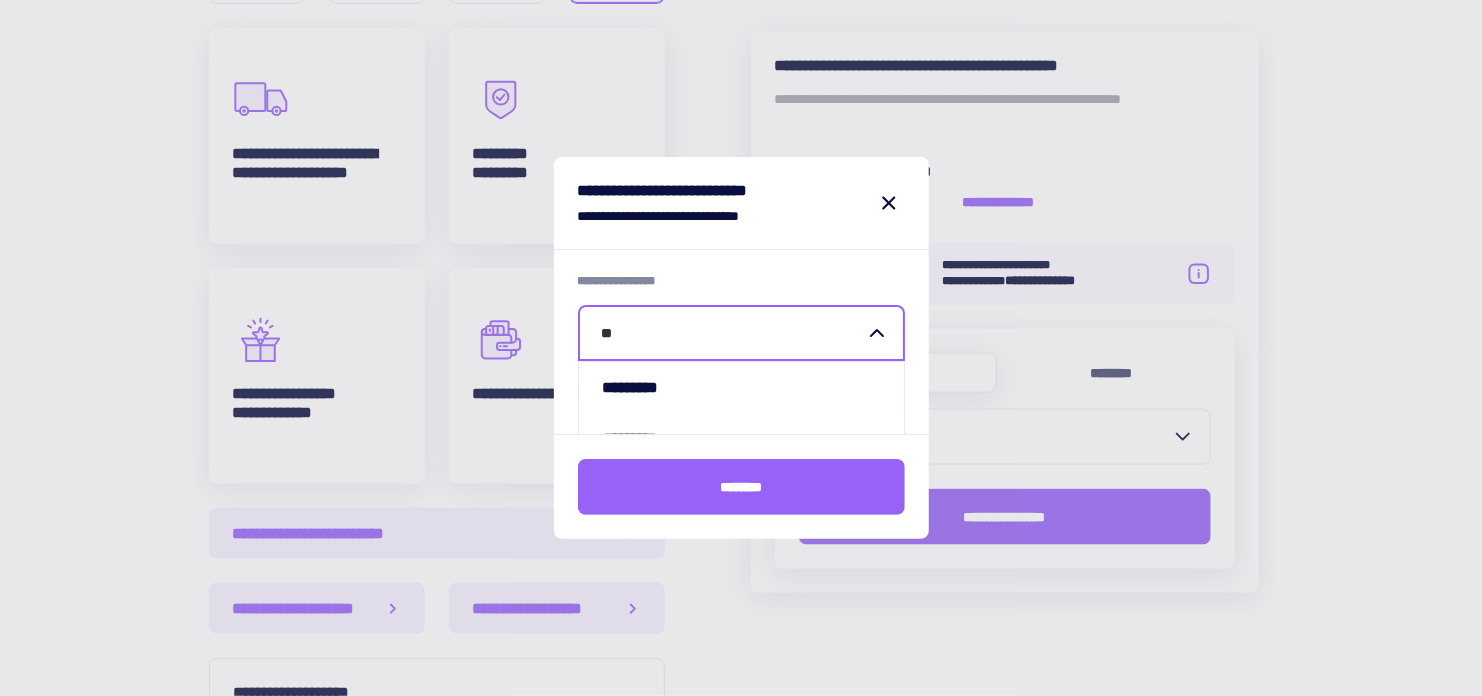 type on "***" 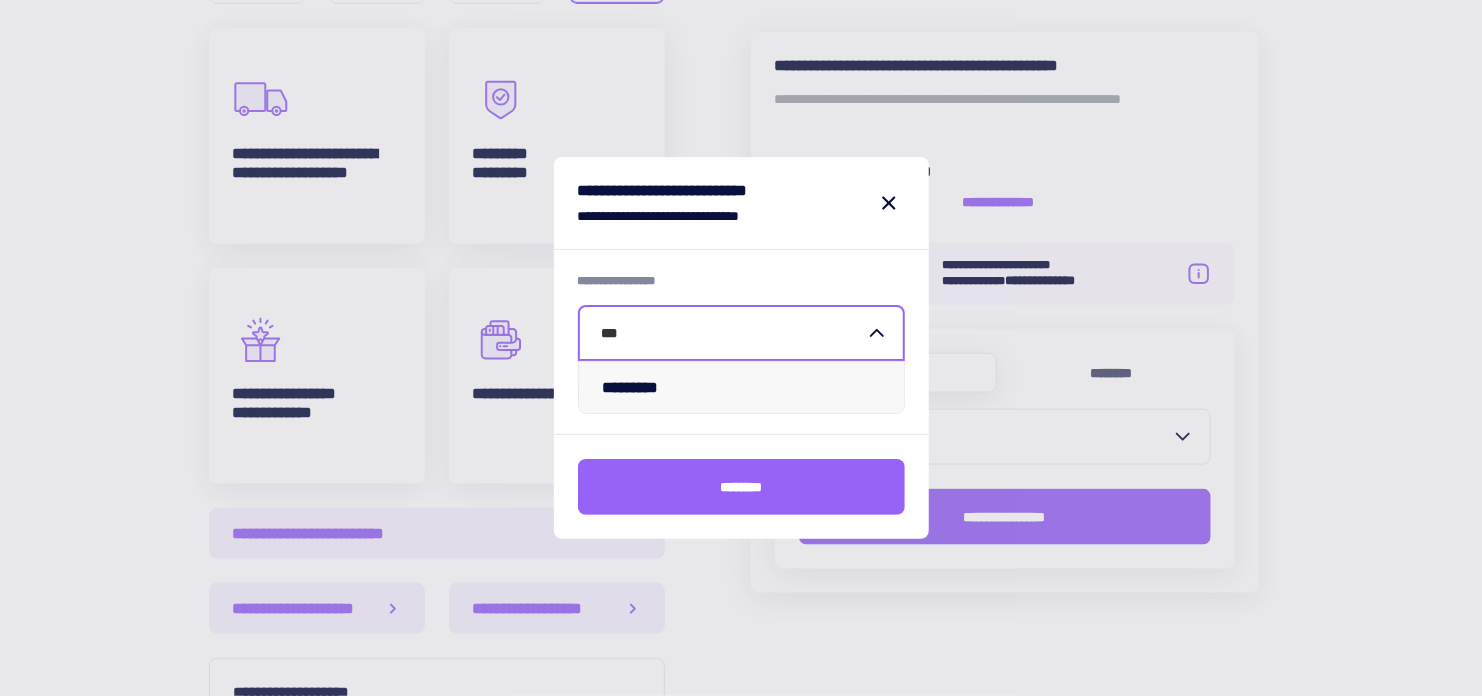 click on "*********" at bounding box center (741, 387) 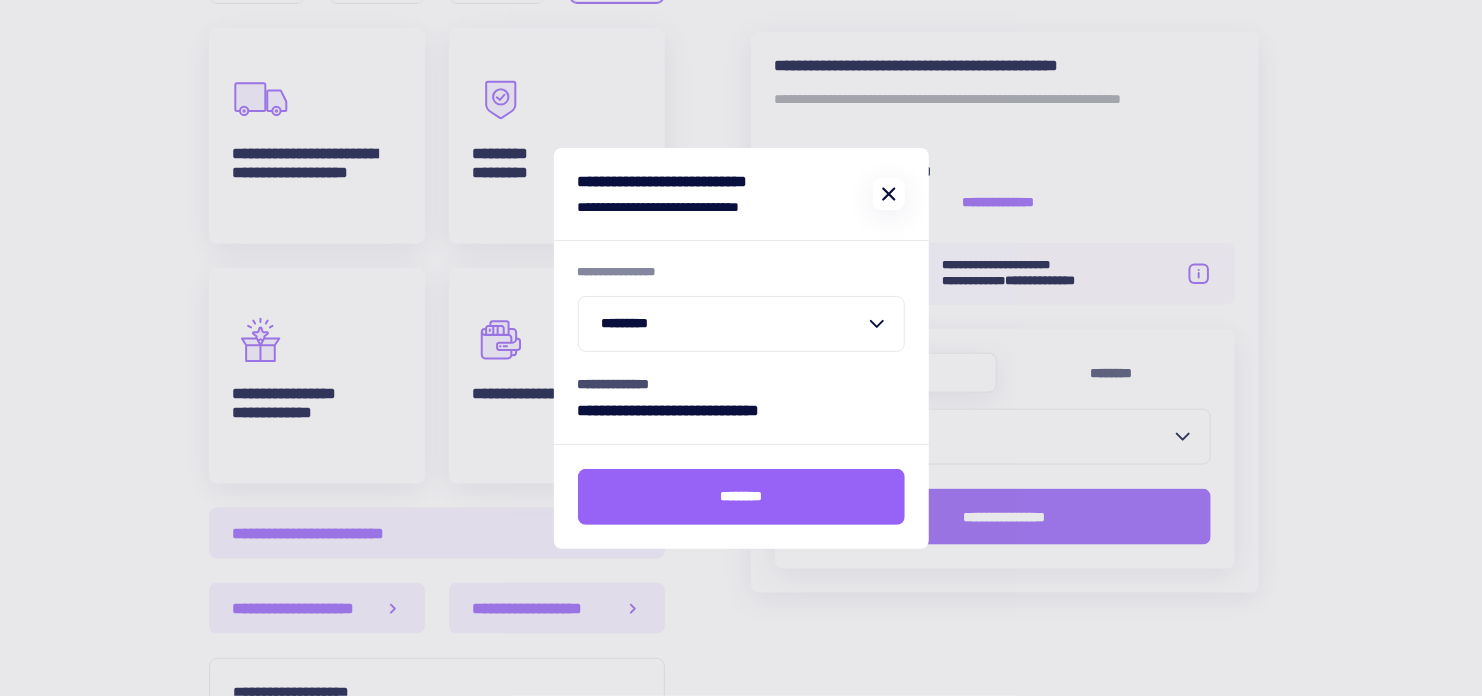 click 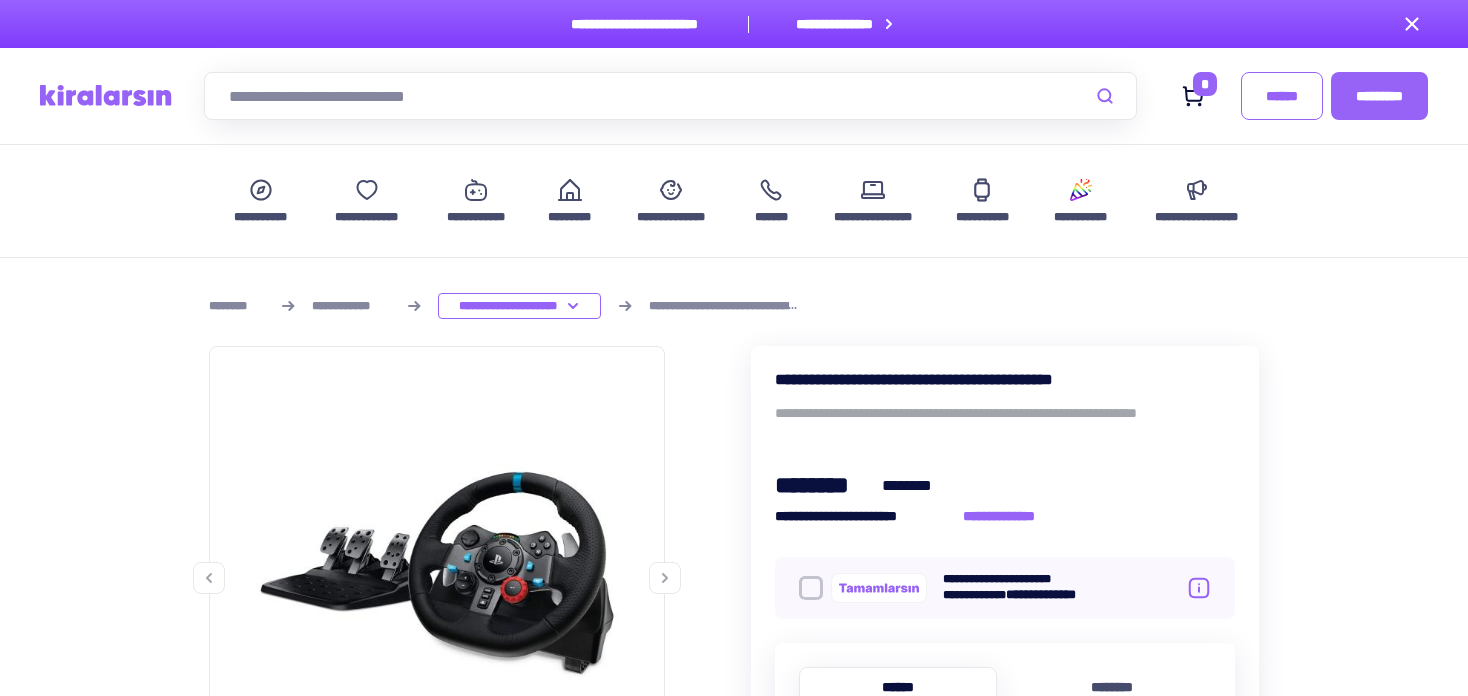 scroll, scrollTop: 0, scrollLeft: 0, axis: both 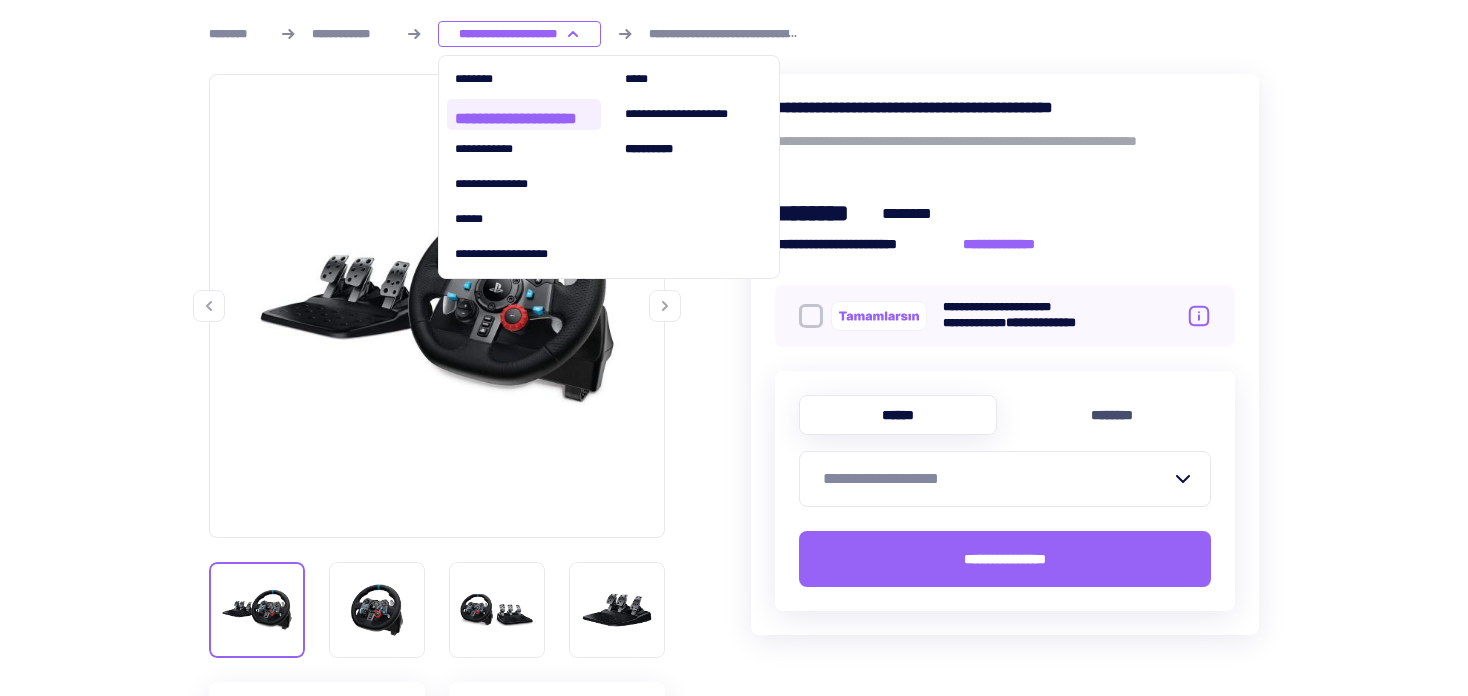 click on "**********" at bounding box center [519, 34] 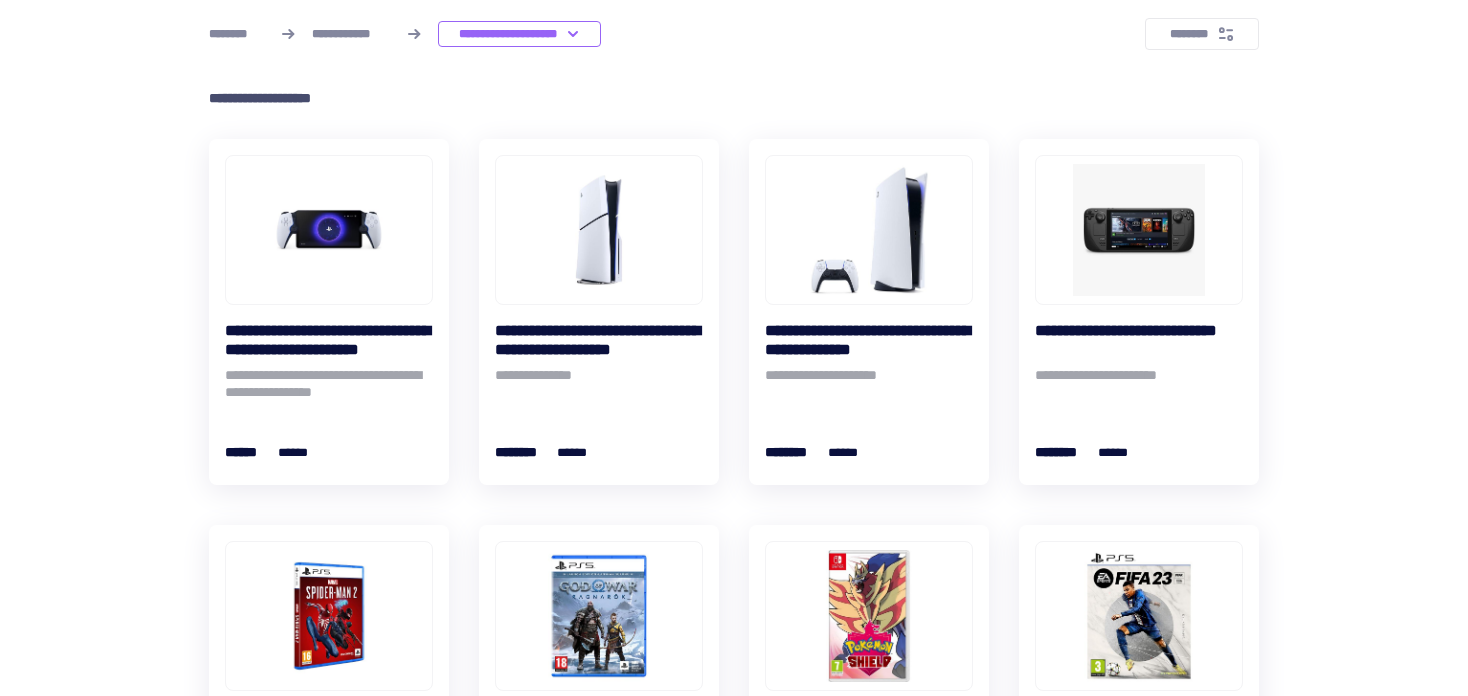 scroll, scrollTop: 0, scrollLeft: 0, axis: both 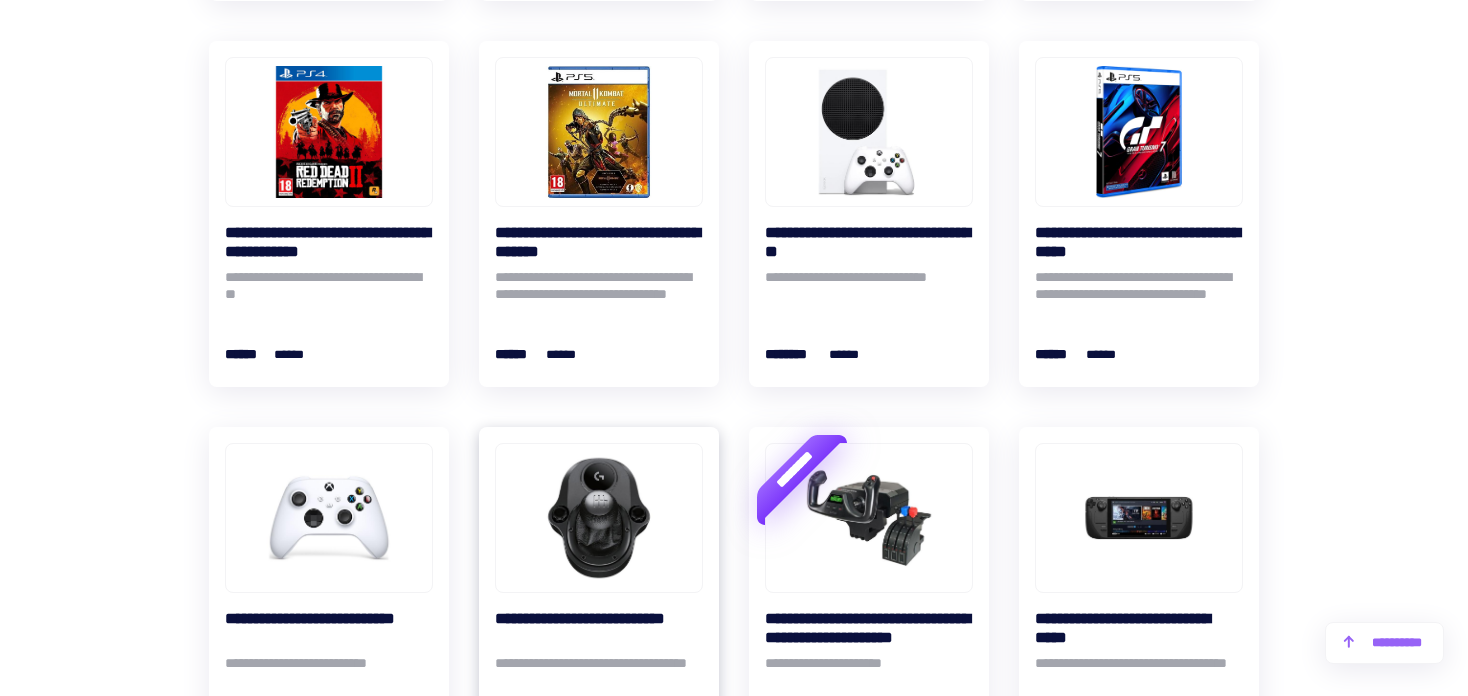 click at bounding box center [599, 518] 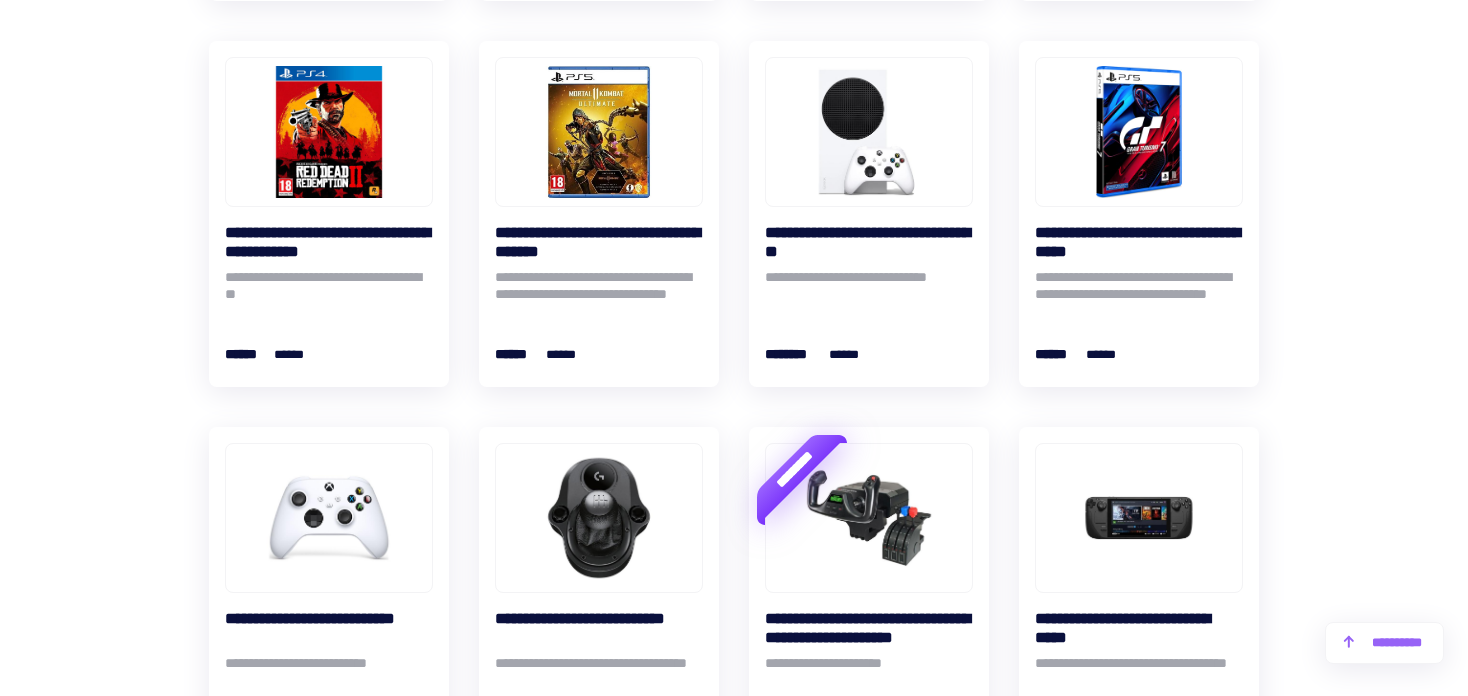 scroll, scrollTop: 0, scrollLeft: 0, axis: both 